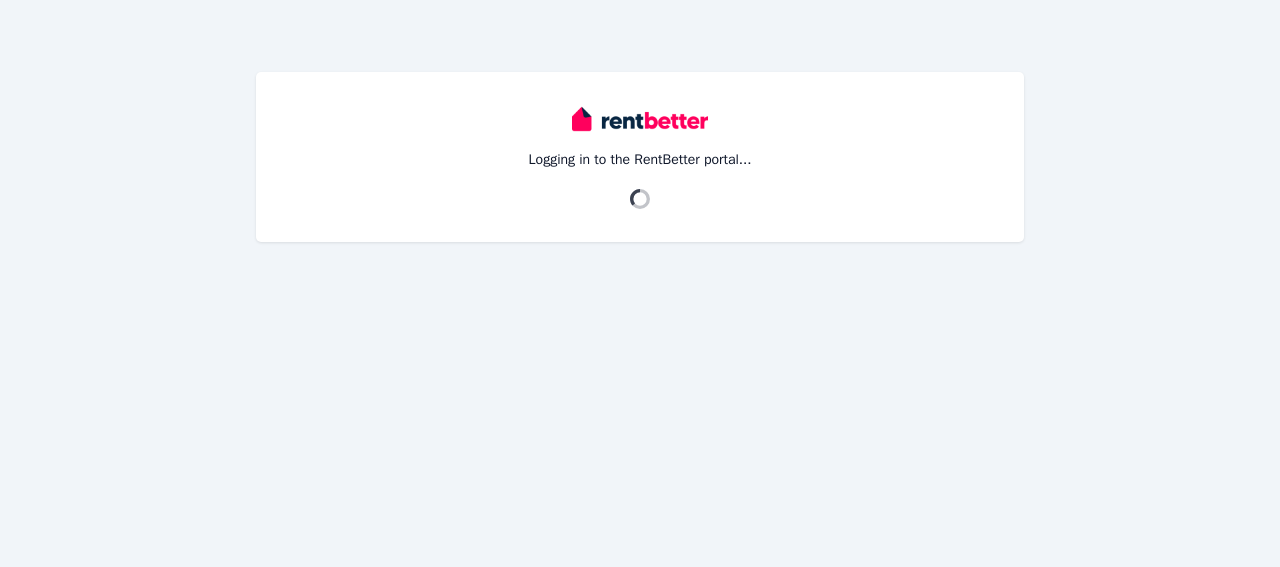 scroll, scrollTop: 0, scrollLeft: 0, axis: both 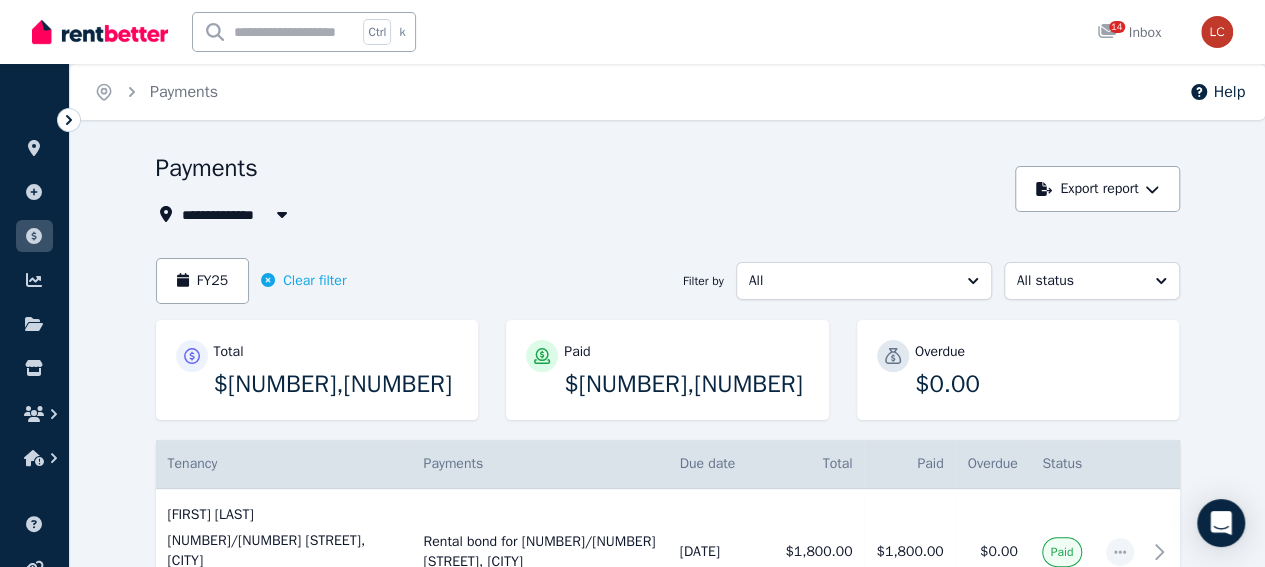 click on "**********" at bounding box center (580, 189) 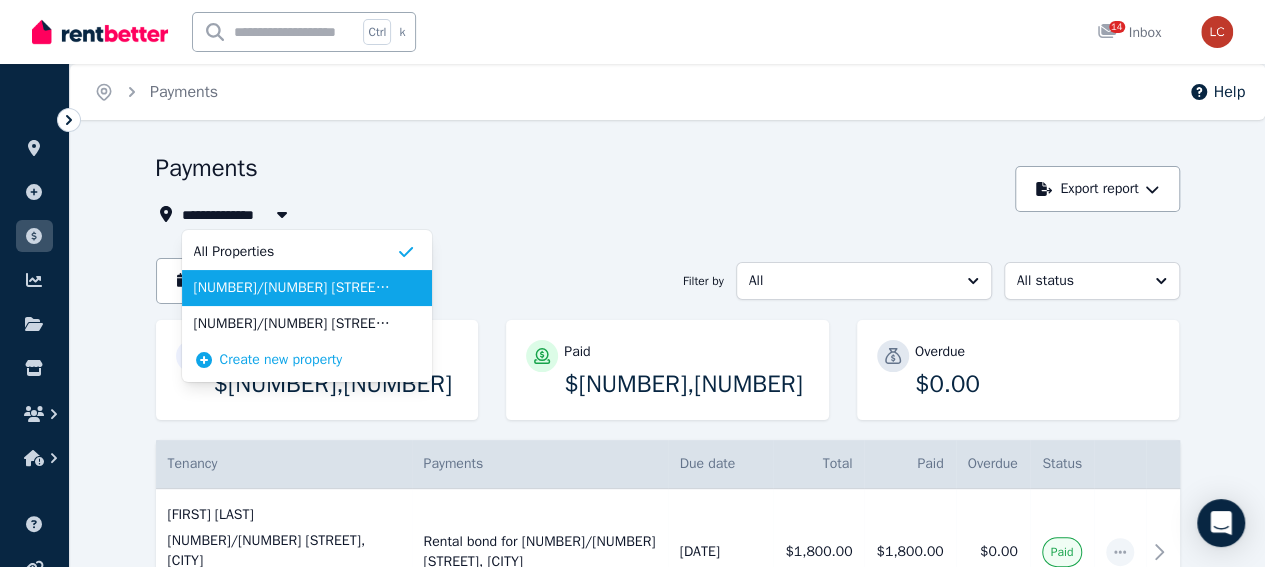 click on "[NUMBER]/[NUMBER] [STREET], [CITY]" at bounding box center (295, 288) 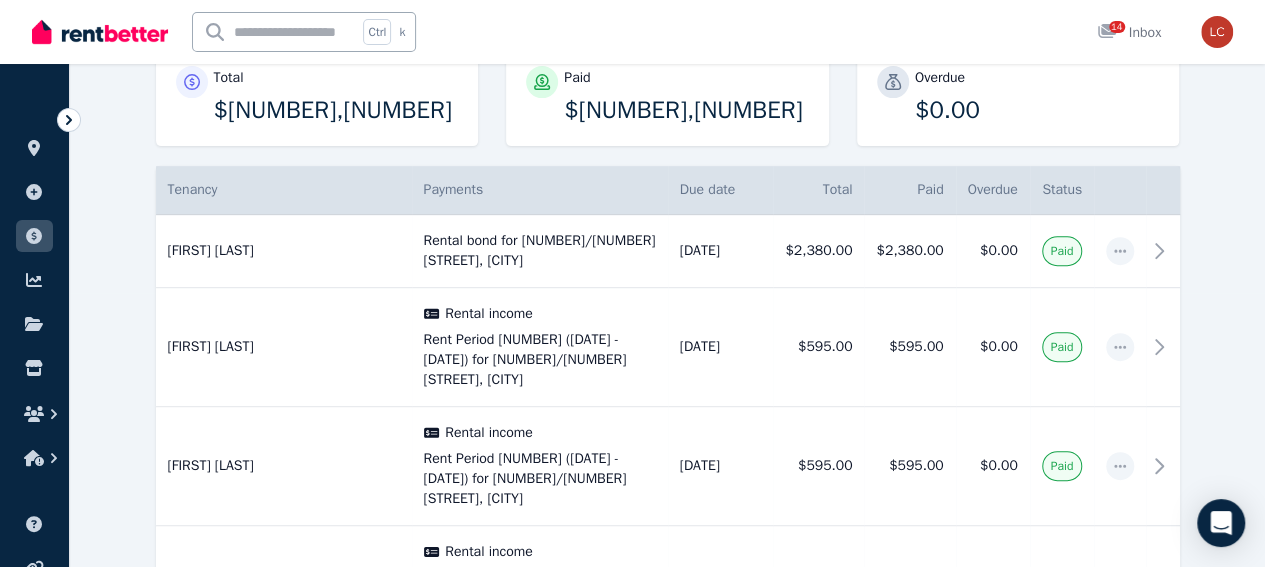 scroll, scrollTop: 300, scrollLeft: 0, axis: vertical 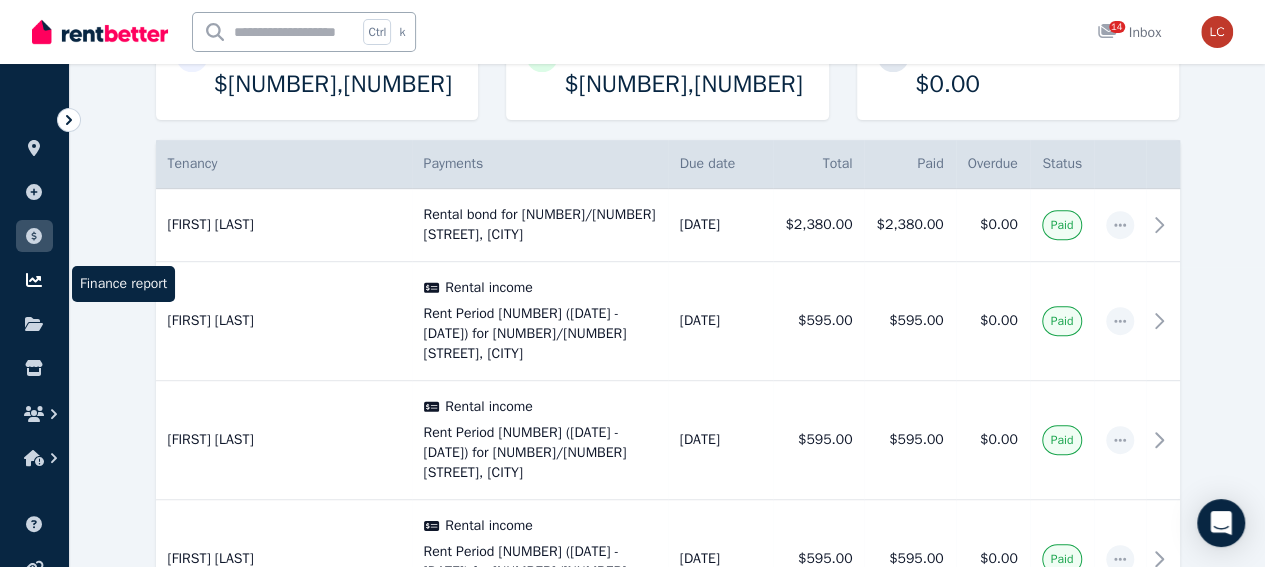 click at bounding box center (34, 280) 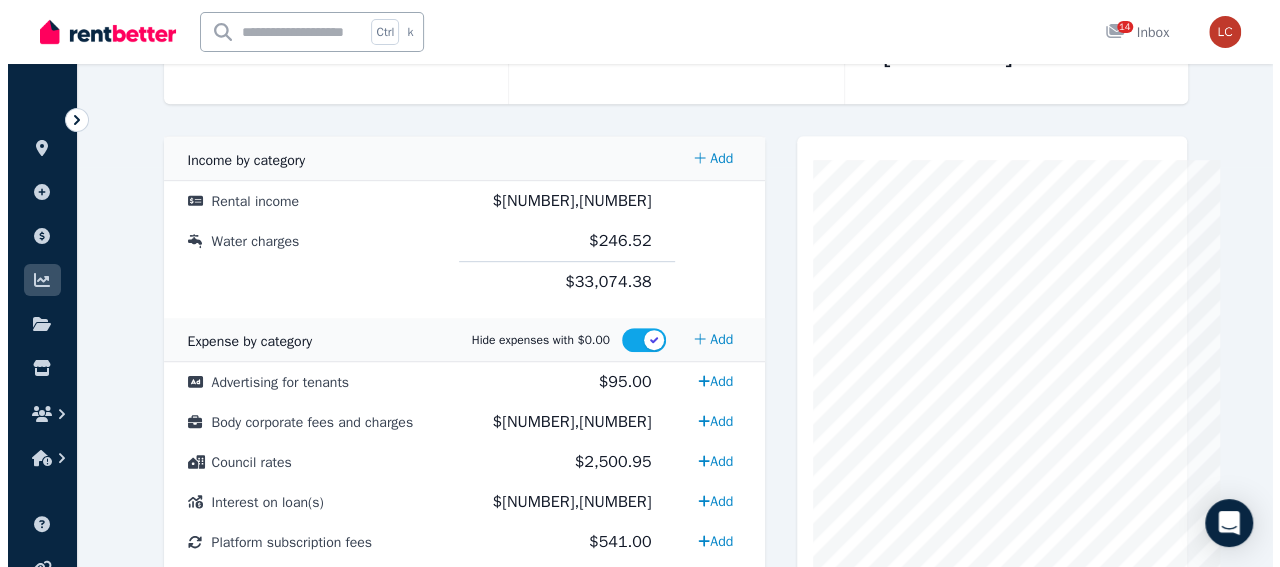 scroll, scrollTop: 500, scrollLeft: 0, axis: vertical 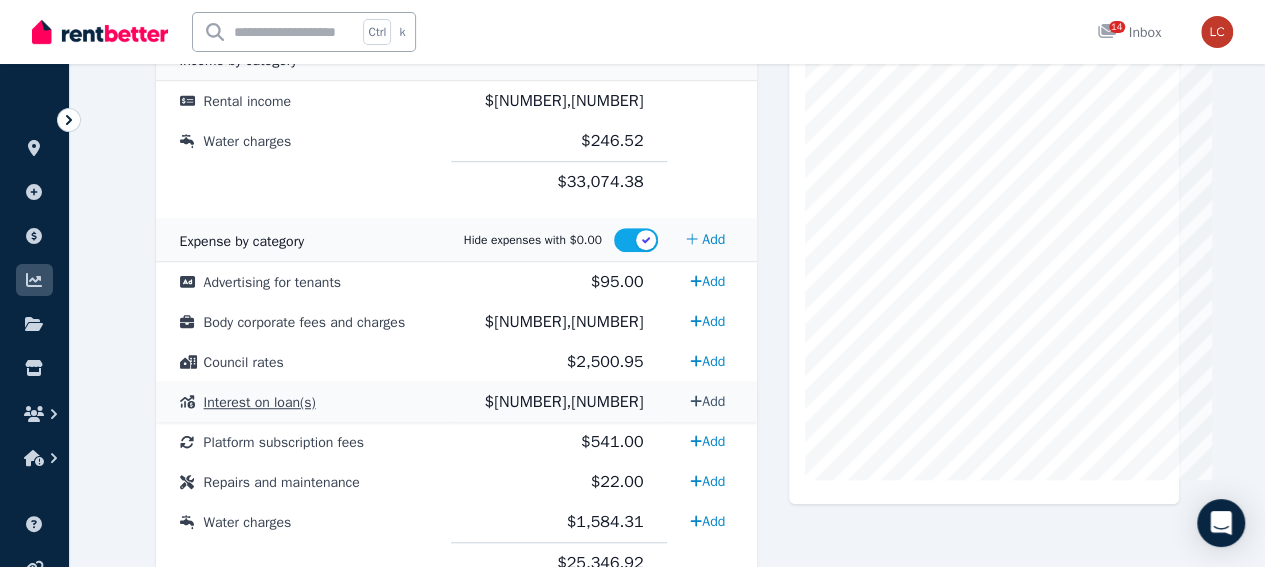 click on "Add" at bounding box center [707, 401] 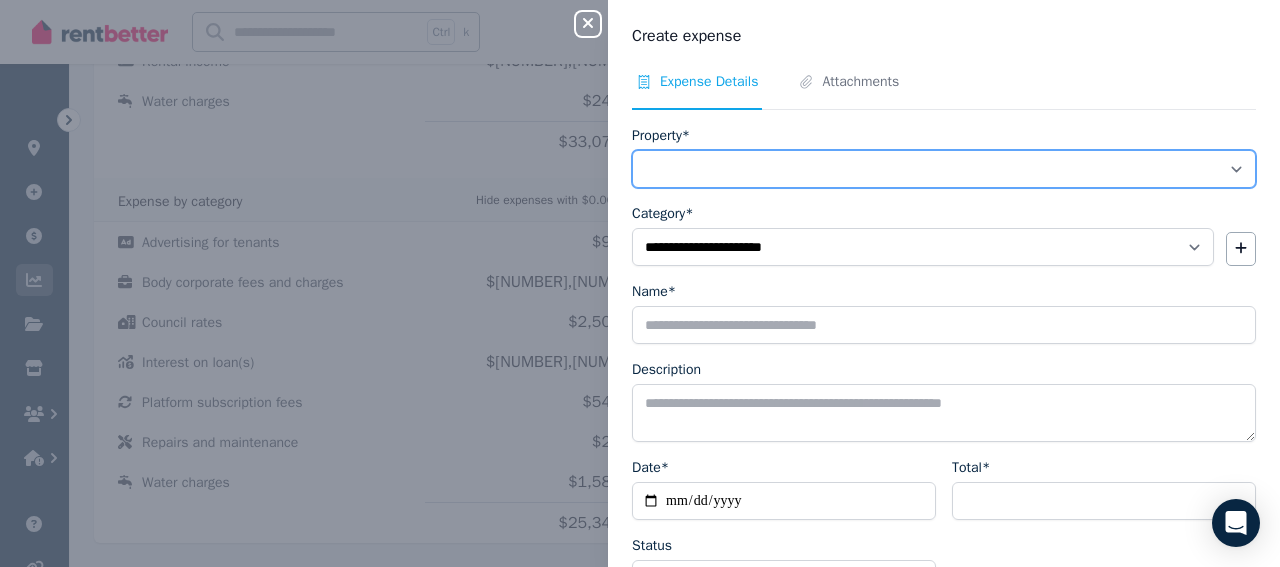 click on "**********" at bounding box center [944, 169] 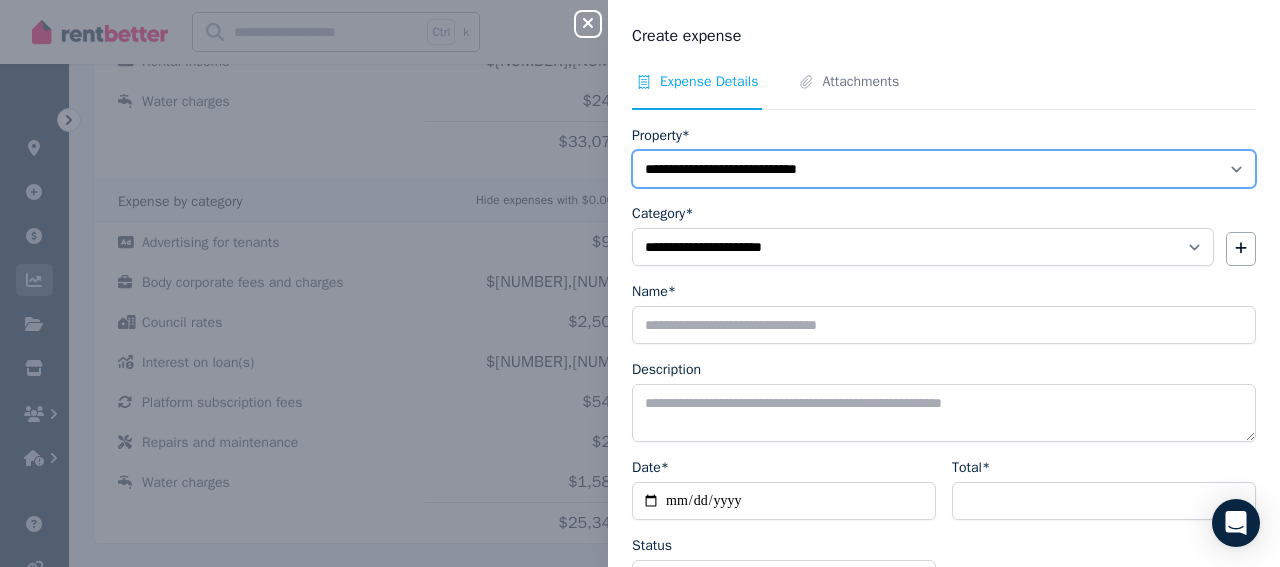 click on "**********" at bounding box center [944, 169] 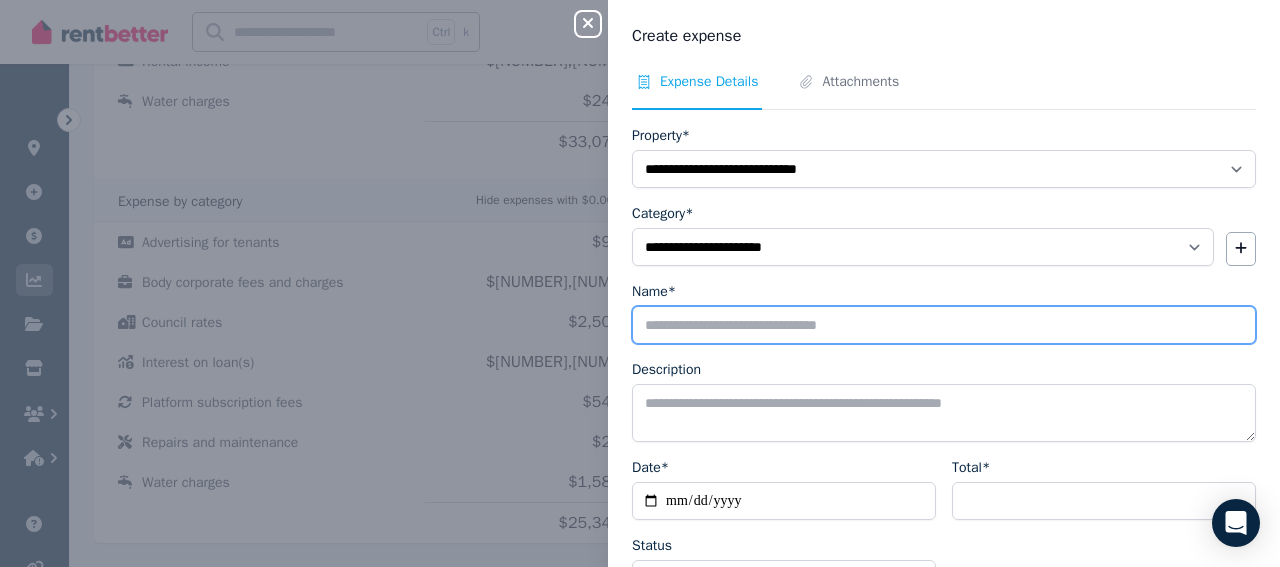 click on "Name*" at bounding box center [944, 325] 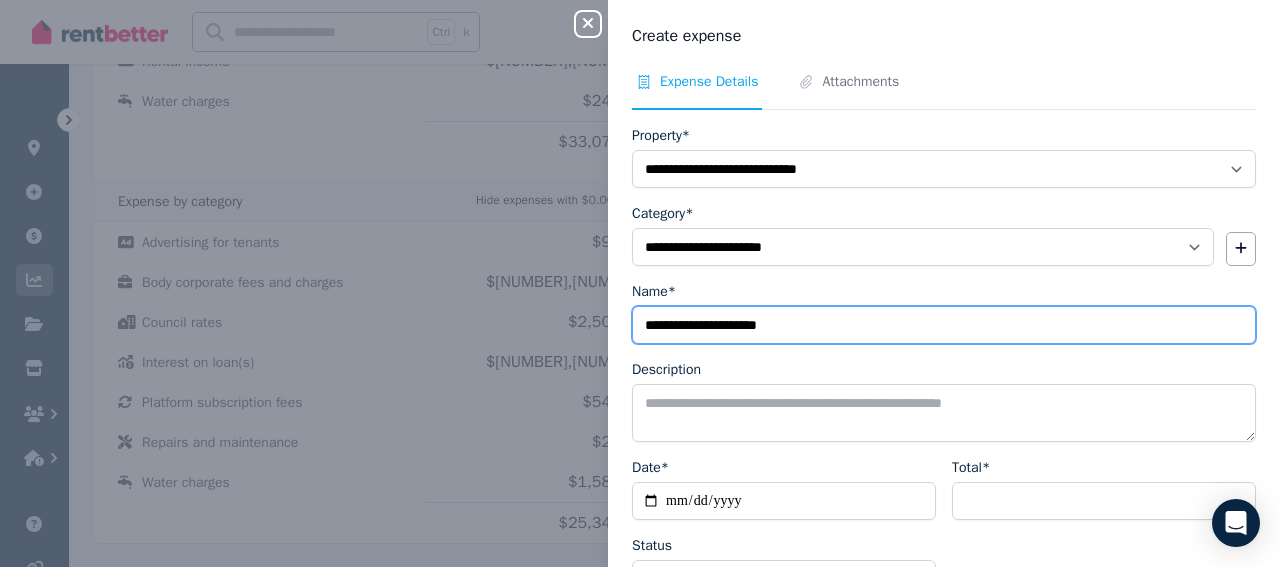drag, startPoint x: 807, startPoint y: 324, endPoint x: 746, endPoint y: 325, distance: 61.008198 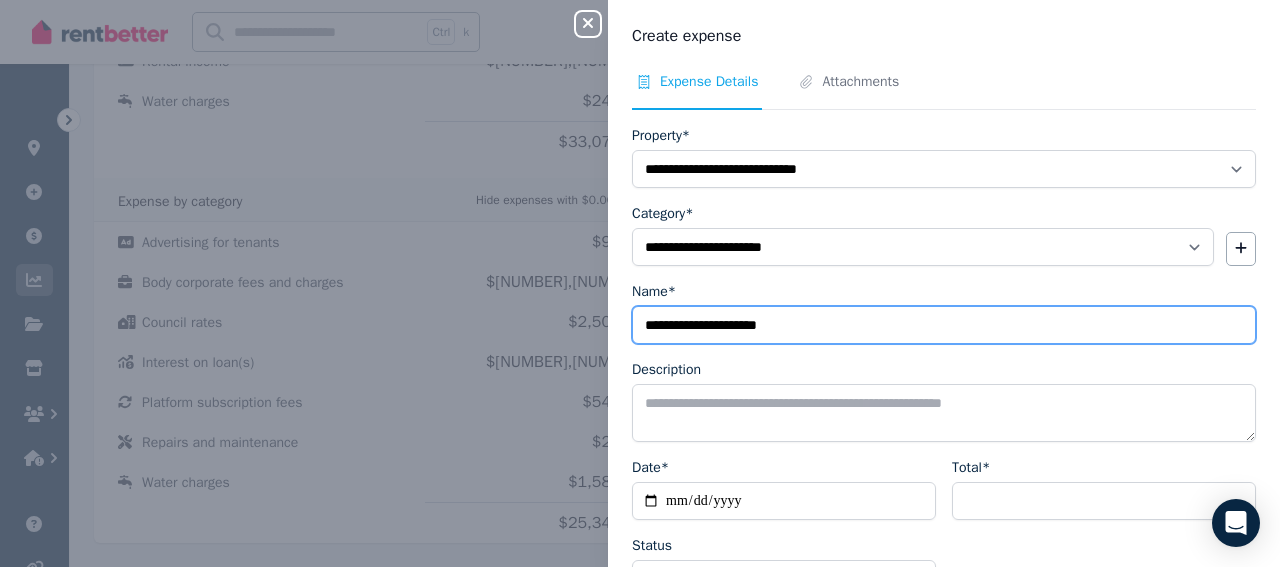 click on "**********" at bounding box center (944, 325) 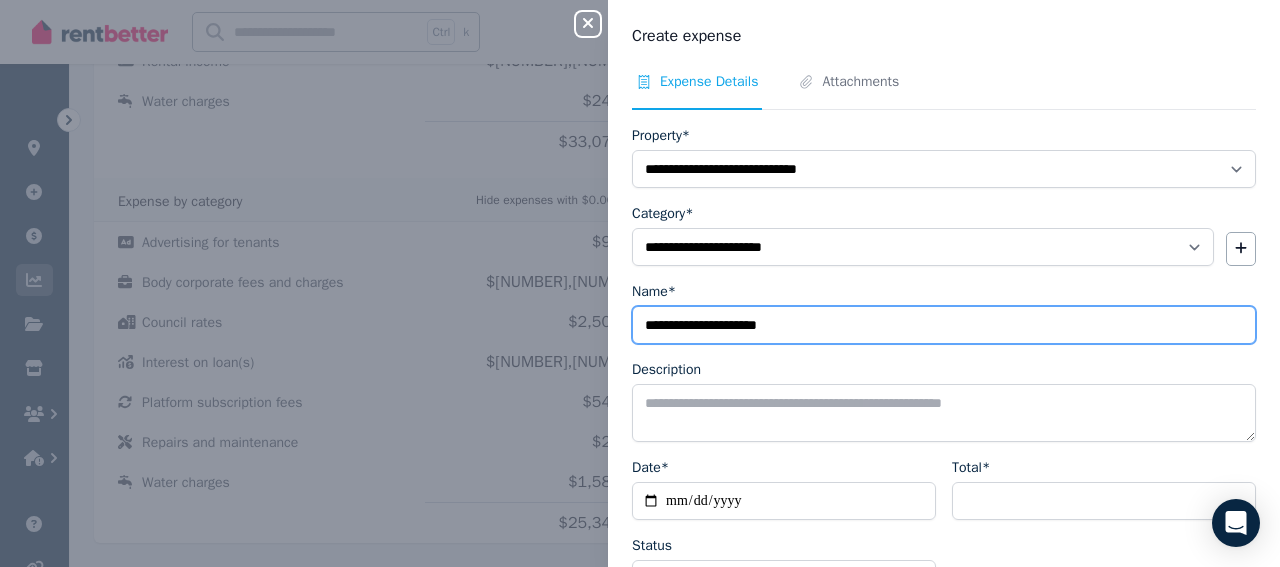 type on "**********" 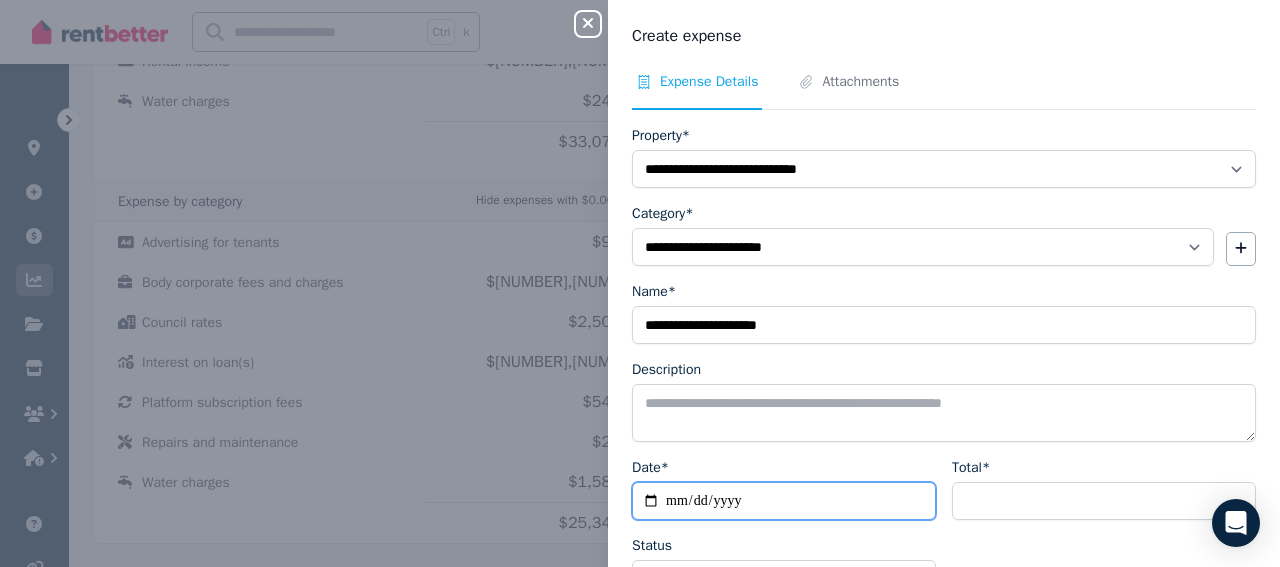 click on "Date*" at bounding box center (784, 501) 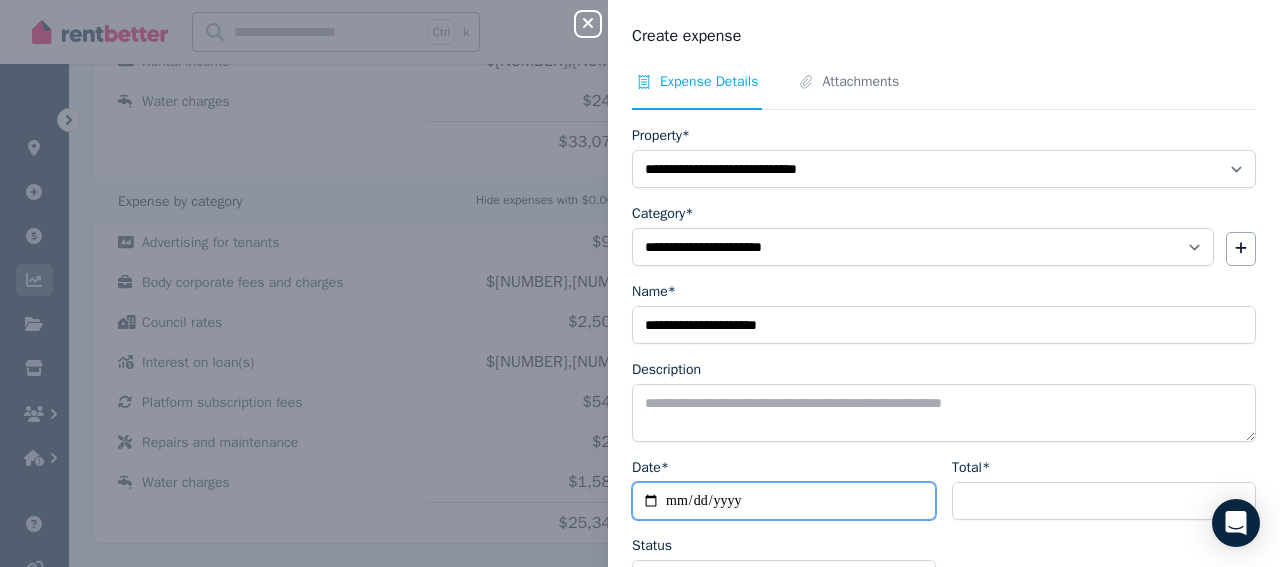 click on "**********" at bounding box center (784, 501) 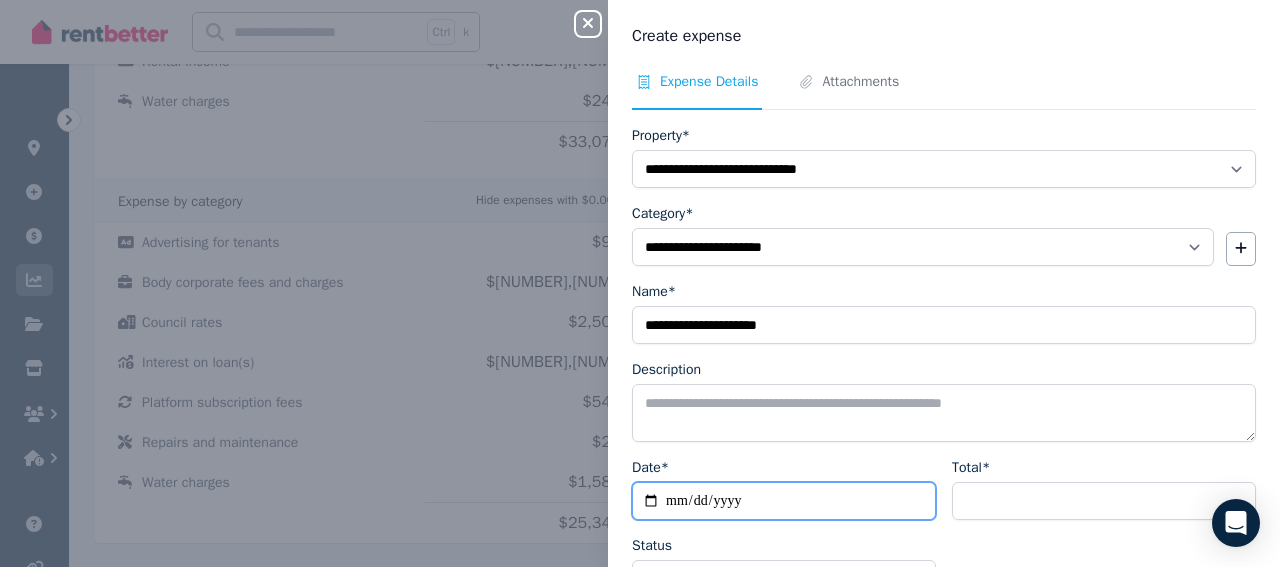 type on "**********" 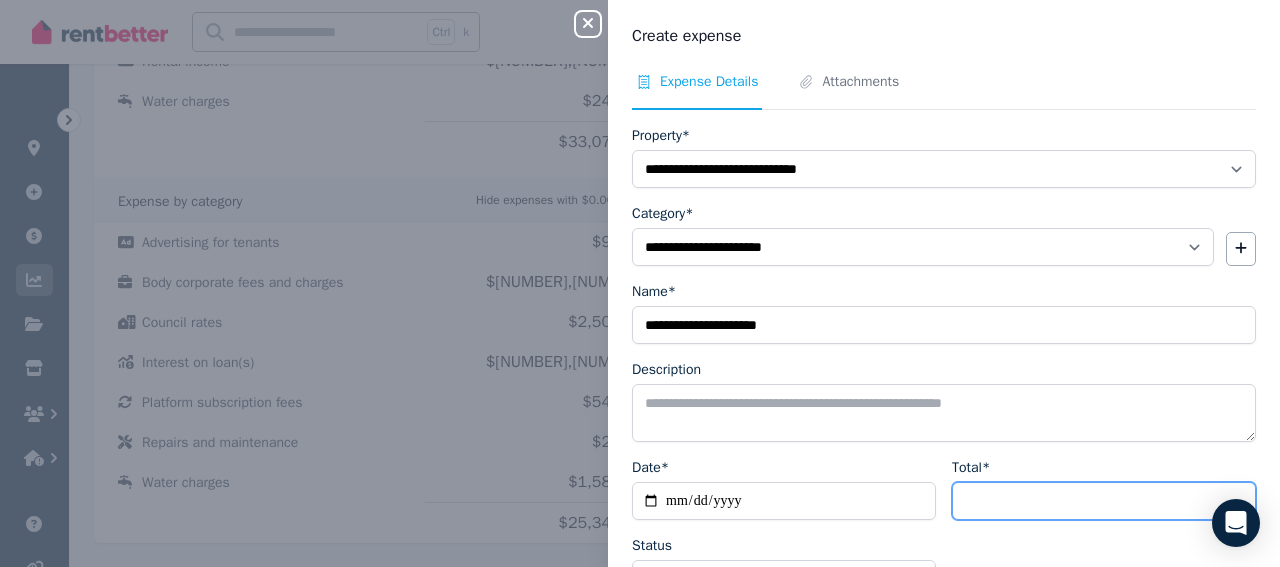 click on "Total*" at bounding box center (1104, 501) 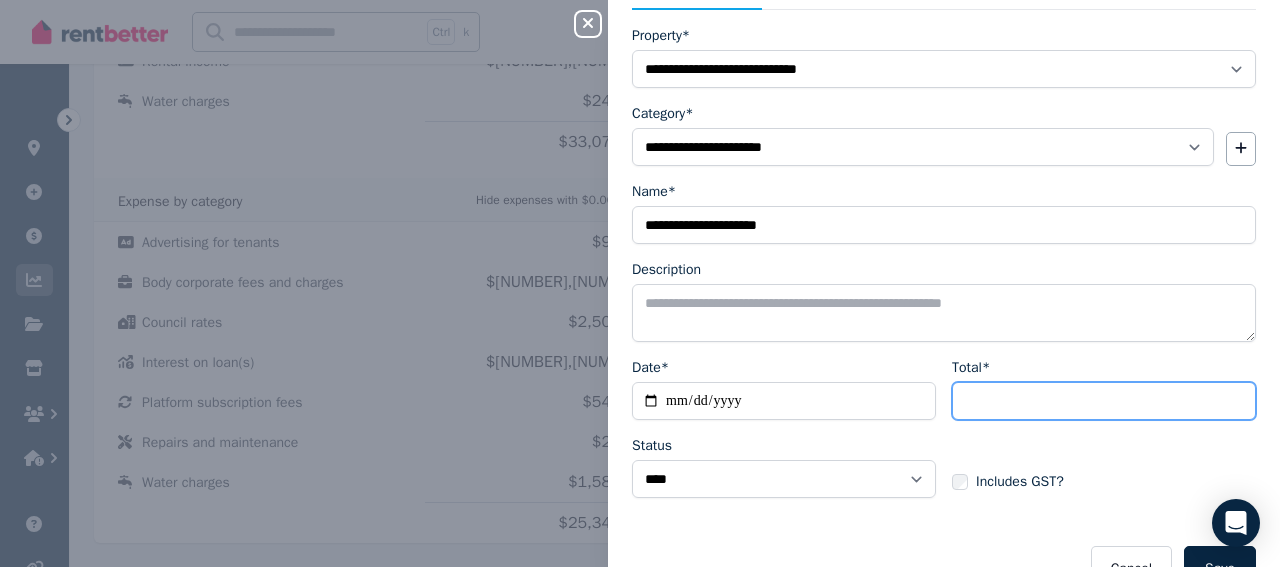 scroll, scrollTop: 144, scrollLeft: 0, axis: vertical 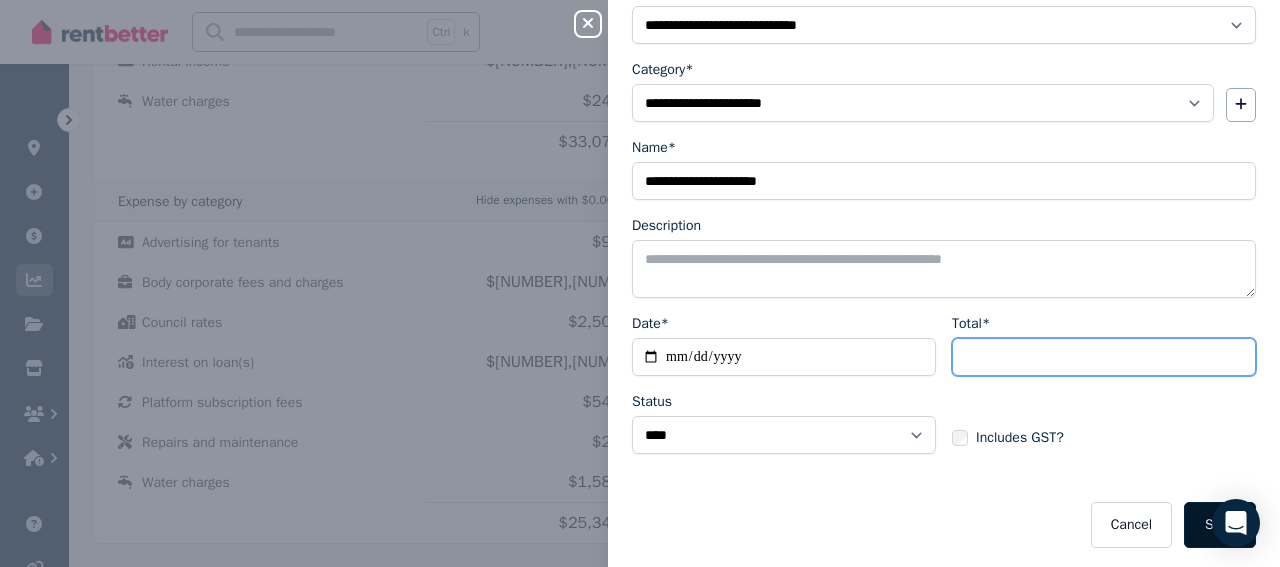 type on "*******" 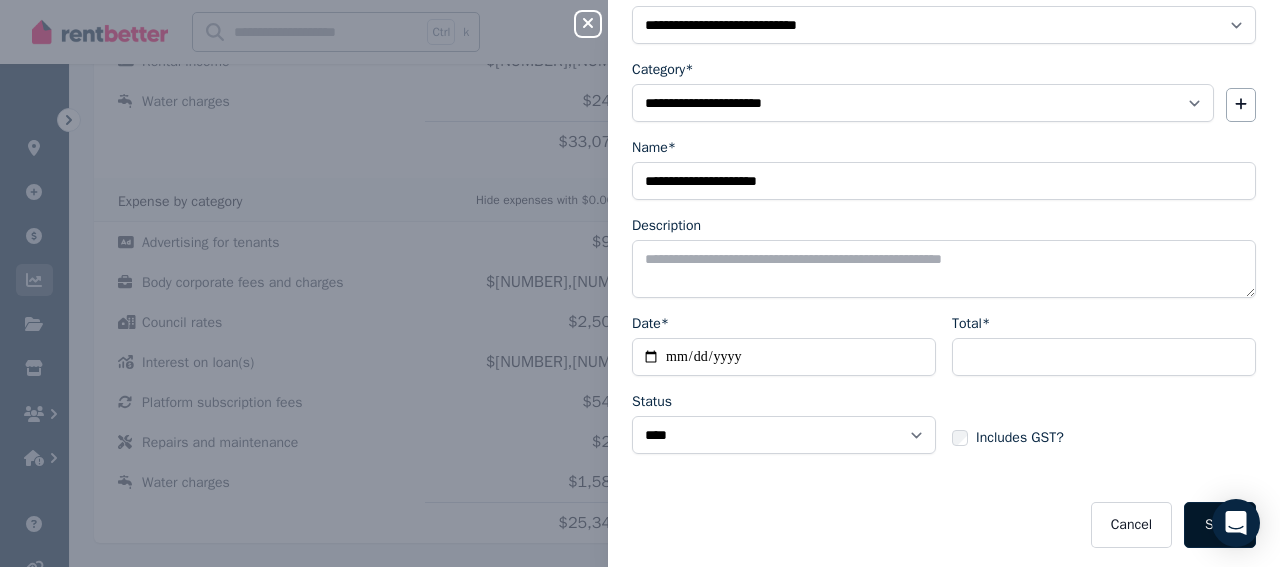 click on "Save" at bounding box center (1220, 525) 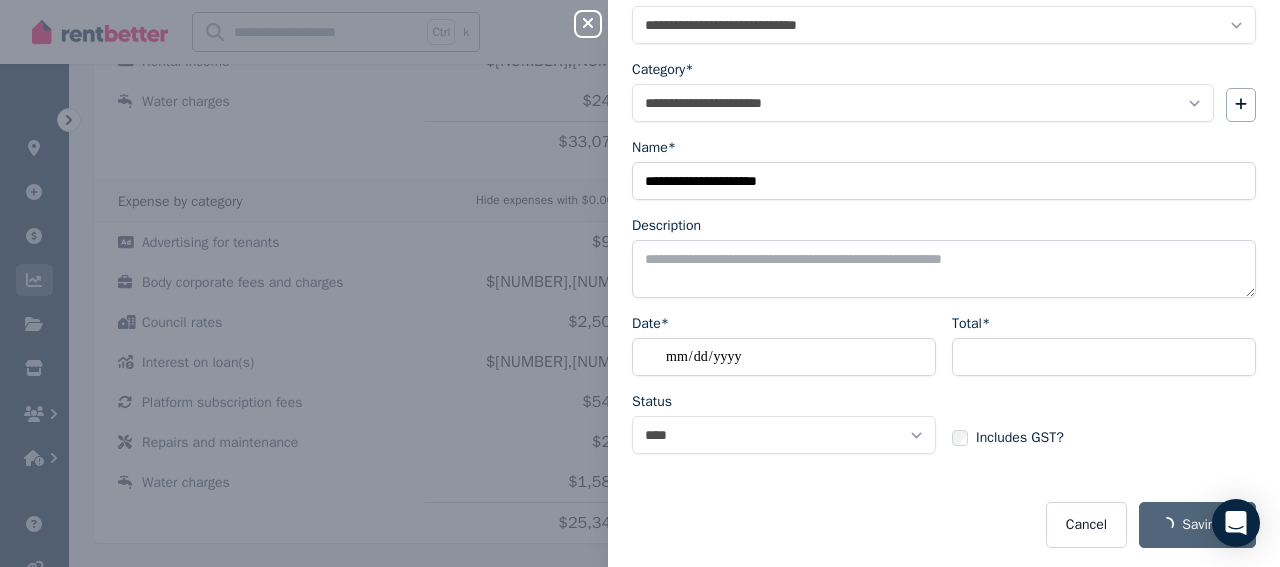select 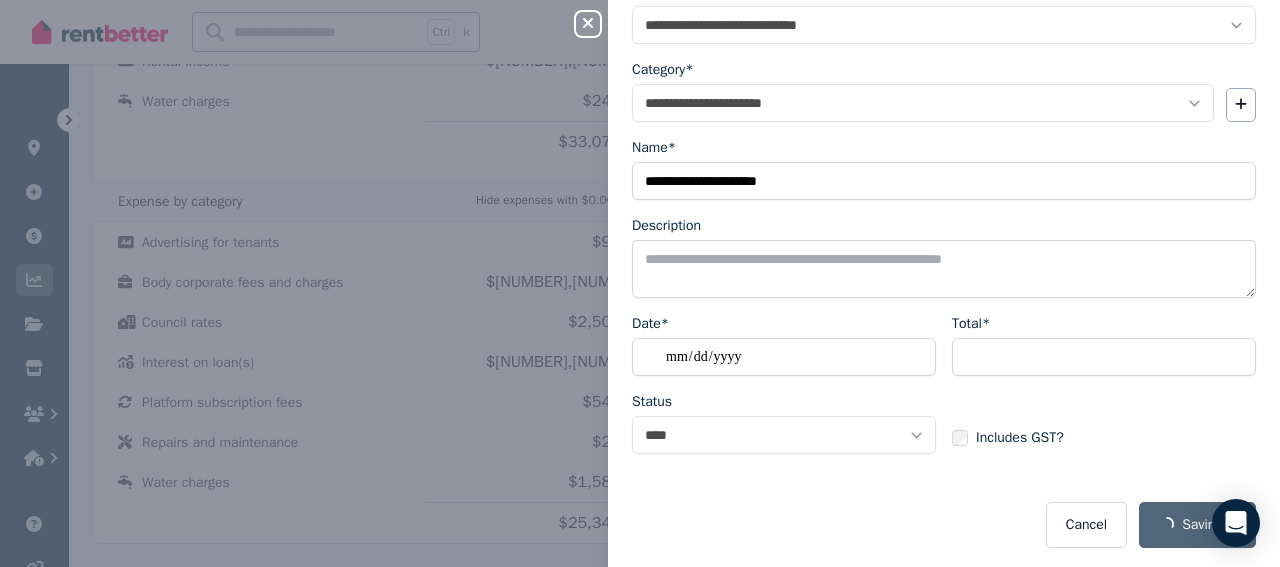 select 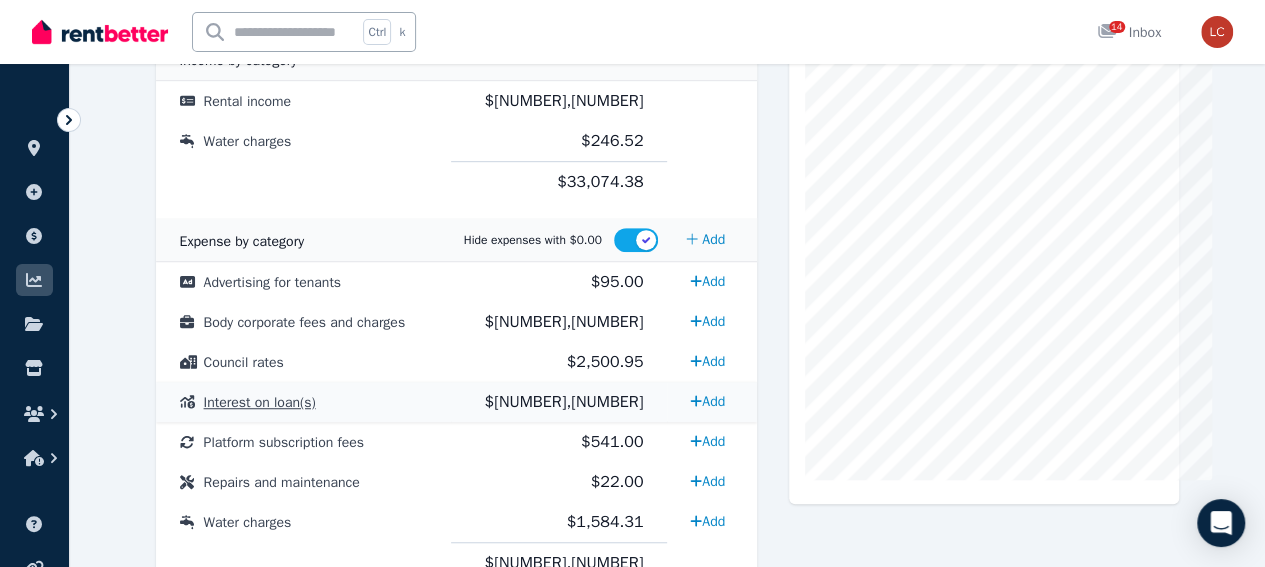 click on "Interest on loan(s)" at bounding box center (260, 402) 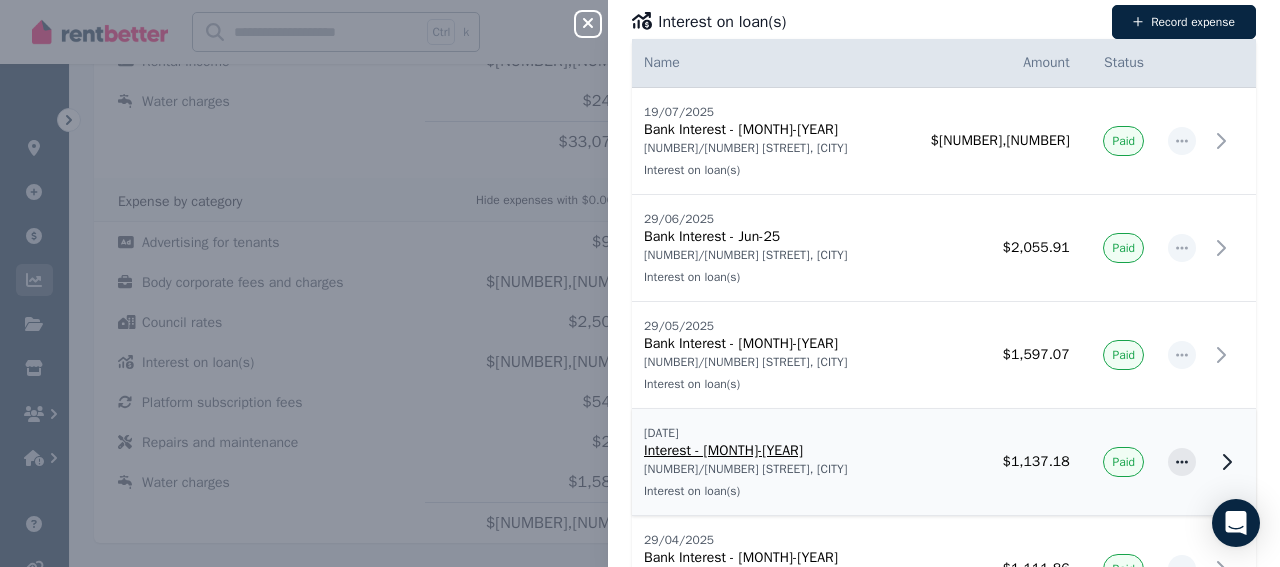 scroll, scrollTop: 0, scrollLeft: 0, axis: both 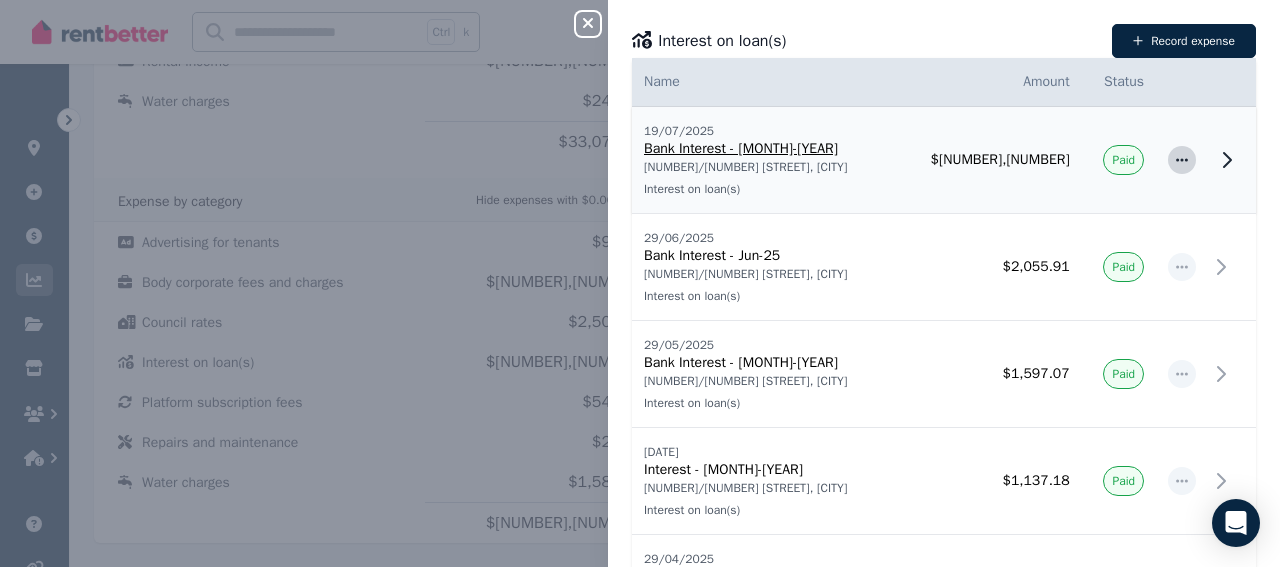 click 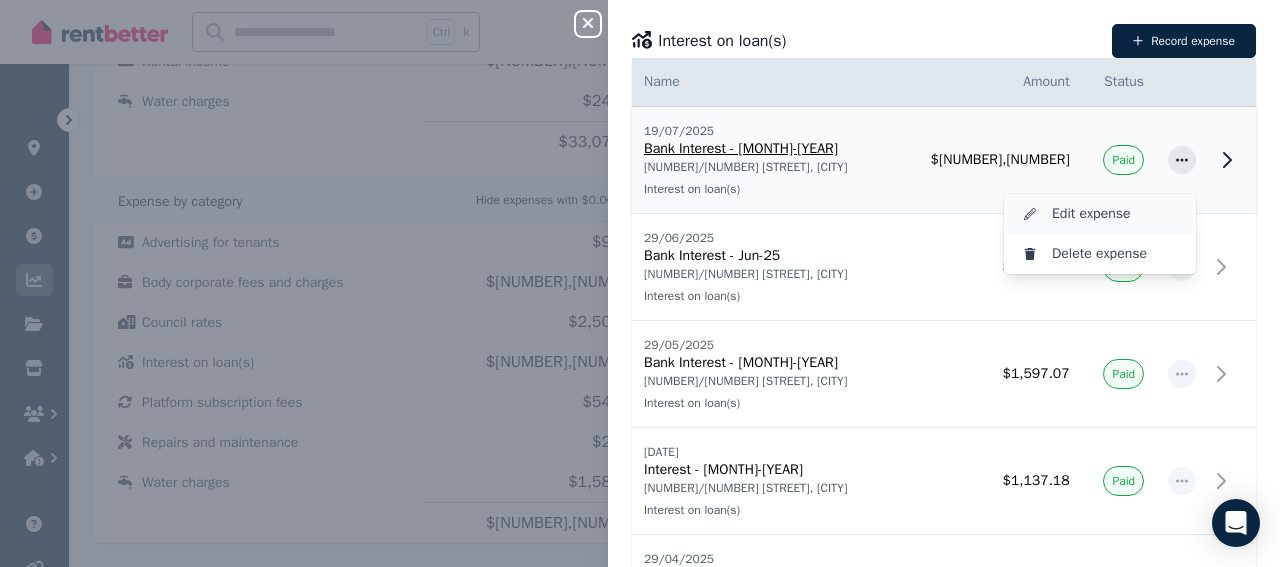 click on "Edit expense" at bounding box center [1116, 214] 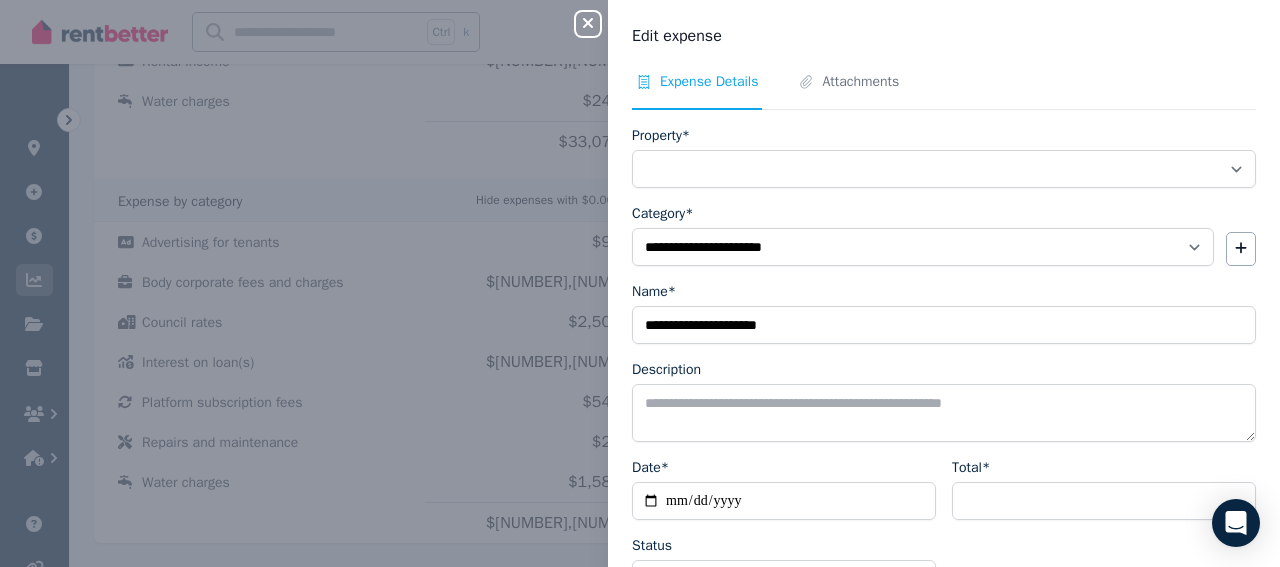 select on "**********" 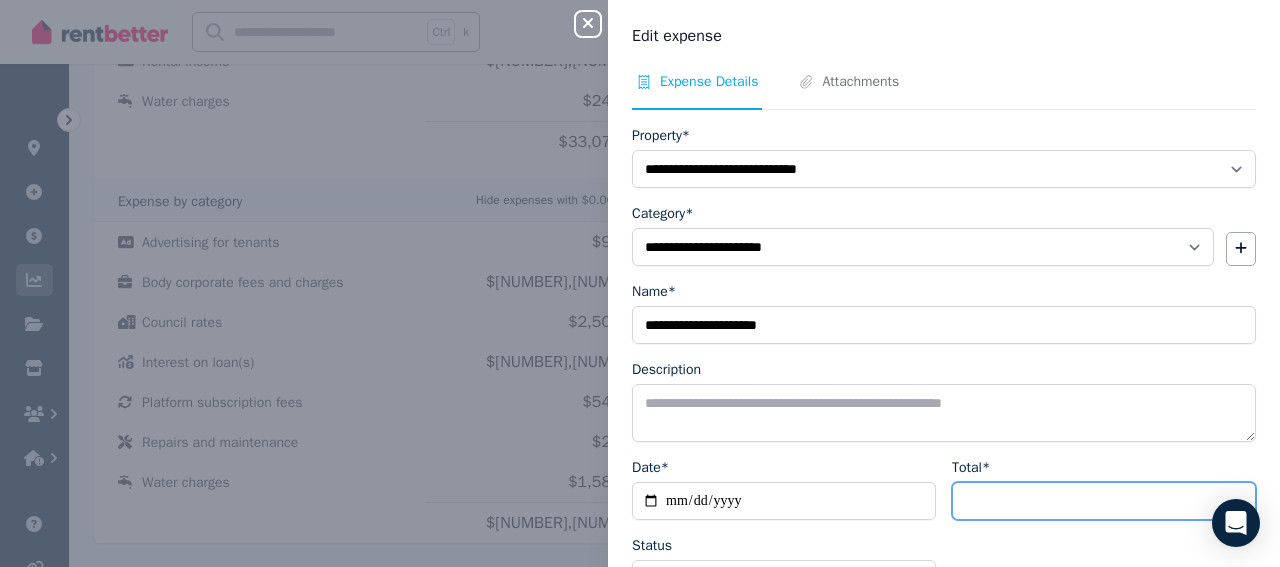 click on "*******" at bounding box center (1104, 501) 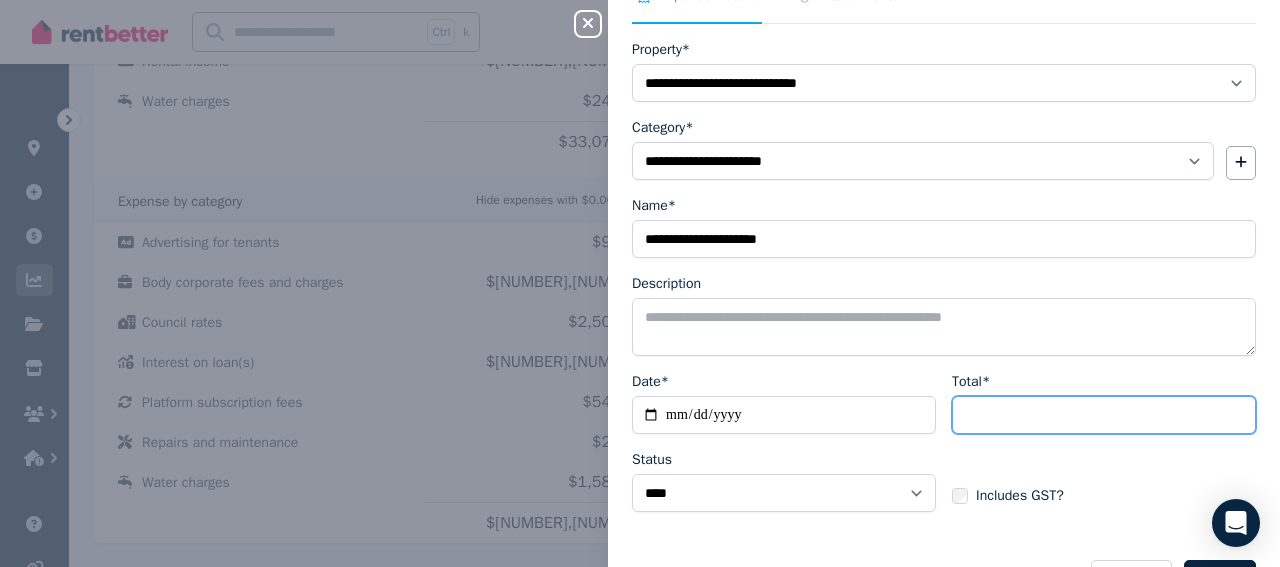 scroll, scrollTop: 144, scrollLeft: 0, axis: vertical 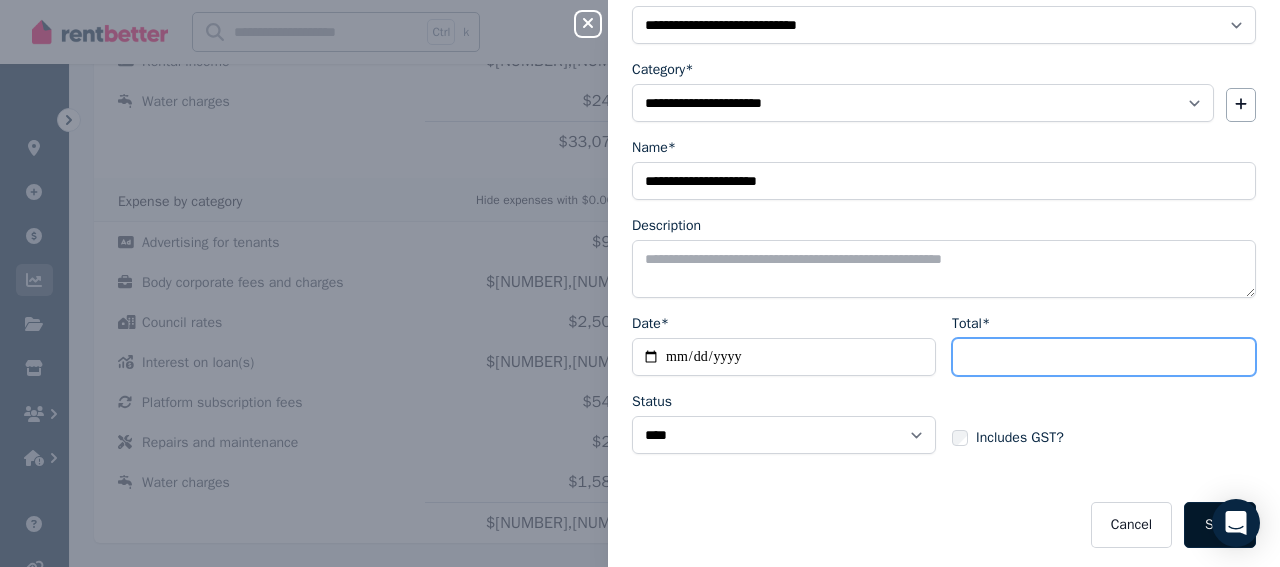 type on "*******" 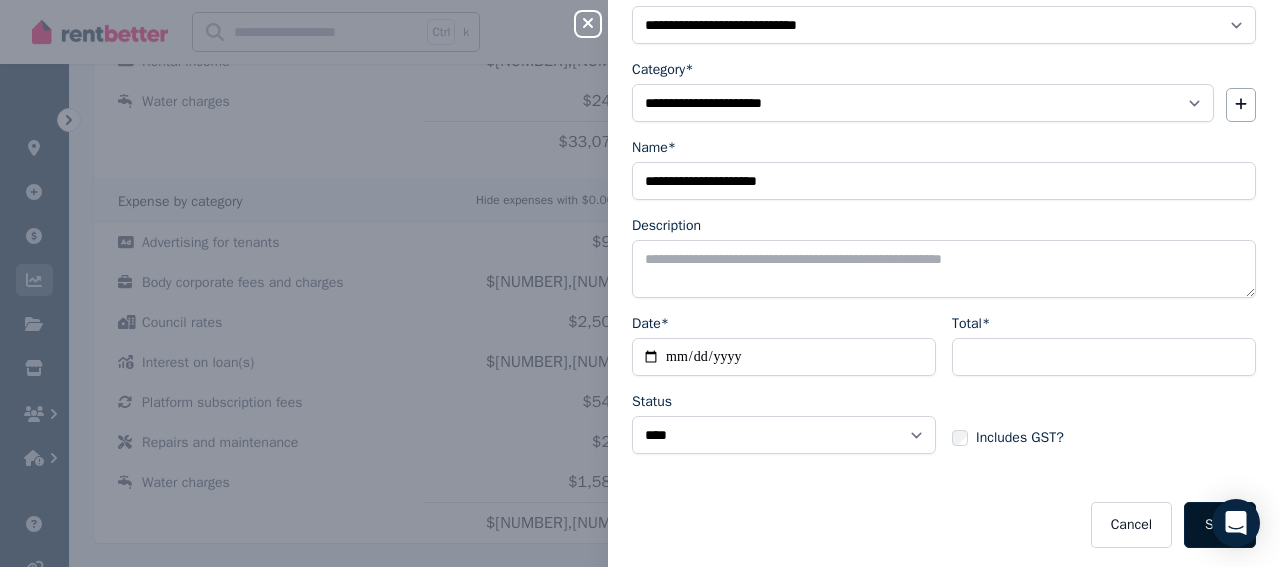 click on "Save" at bounding box center (1220, 525) 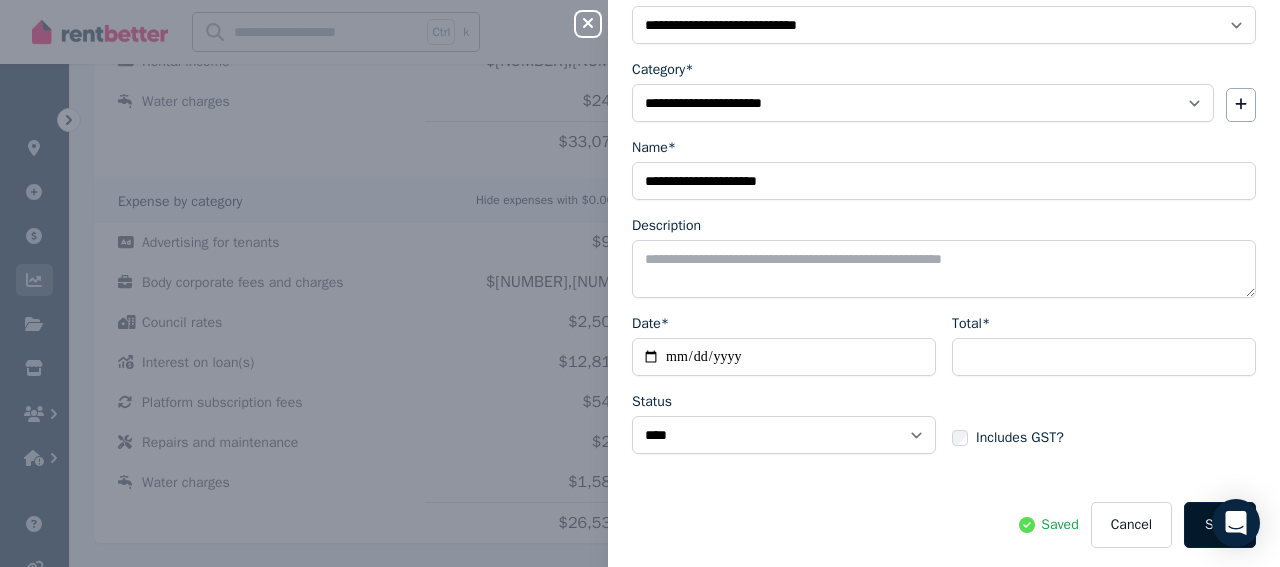 click on "Save" at bounding box center [1220, 525] 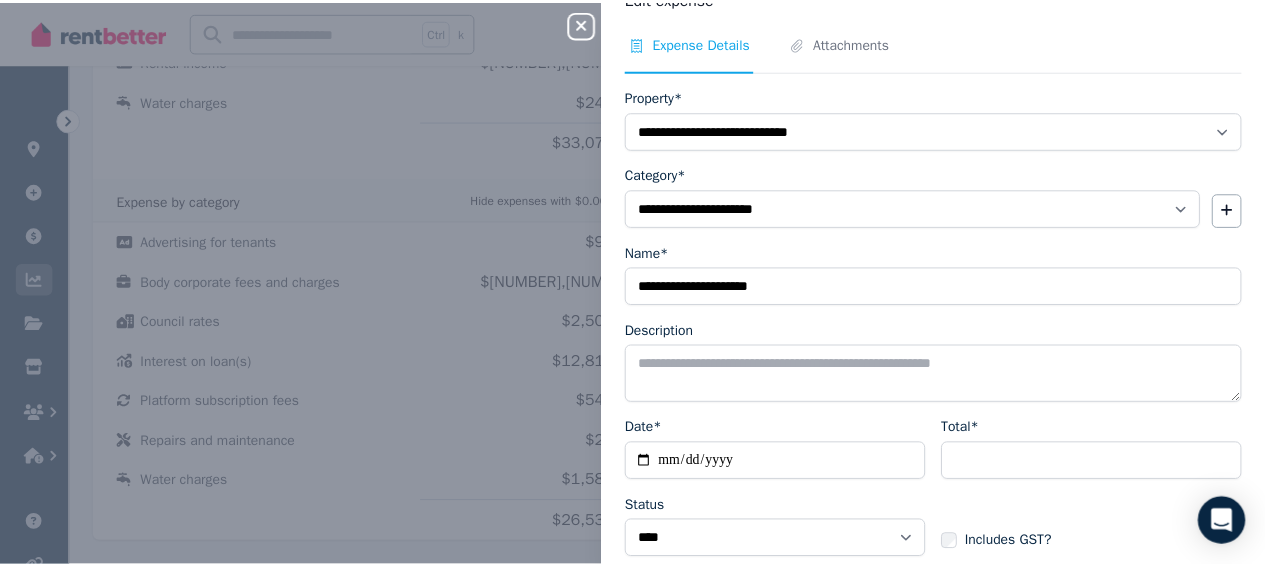 scroll, scrollTop: 0, scrollLeft: 0, axis: both 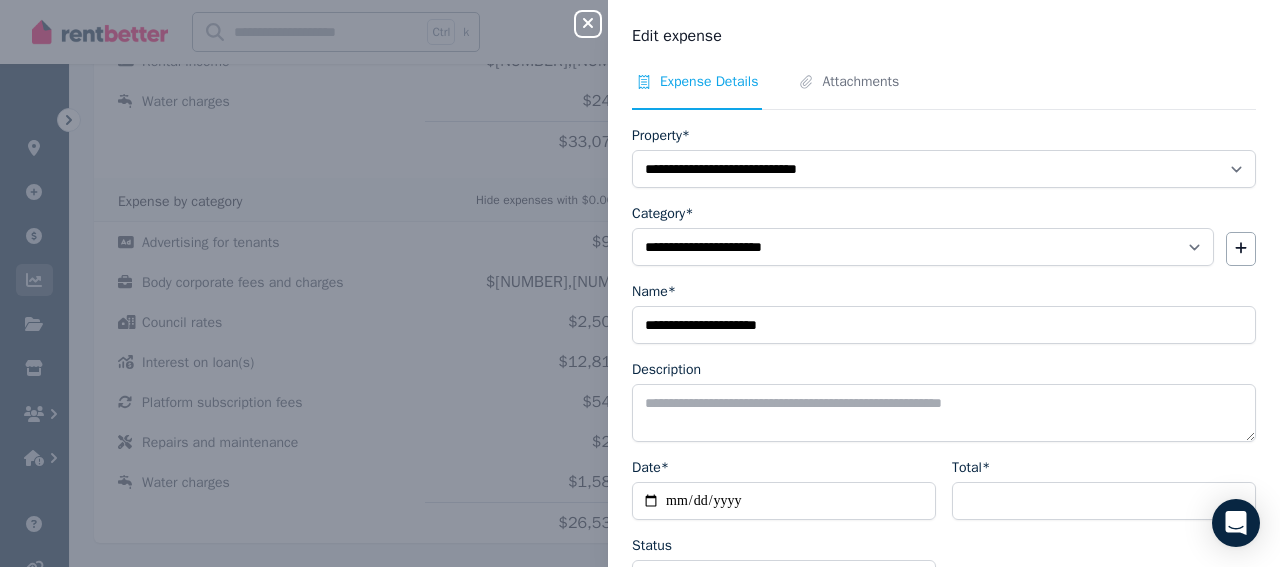 click on "**********" at bounding box center (640, 283) 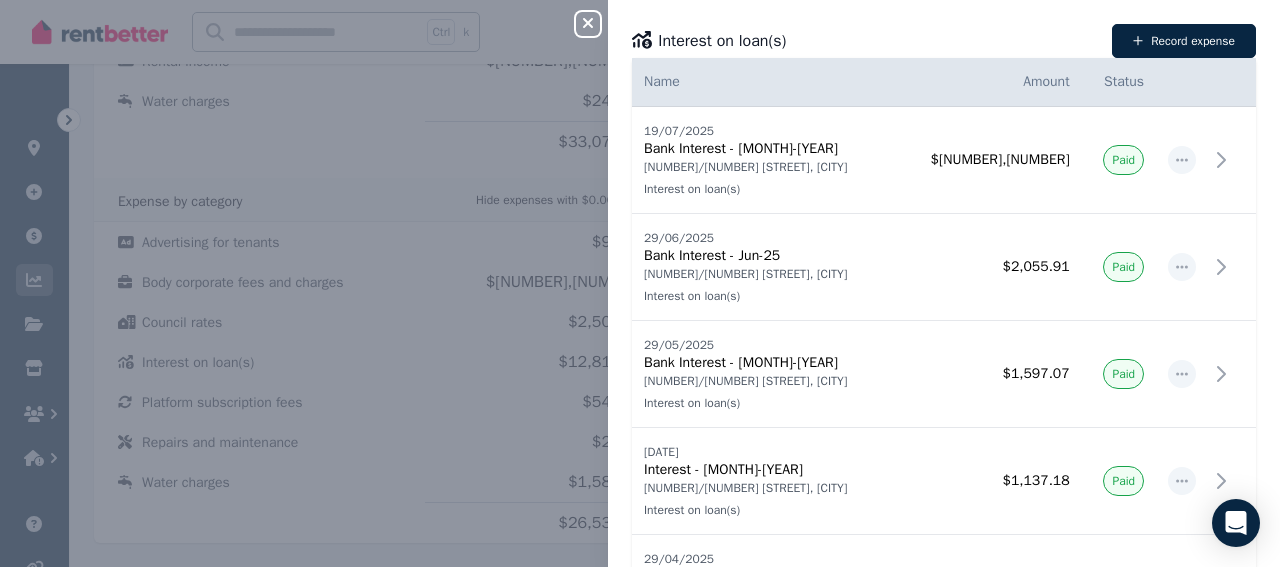 click on "Close panel" at bounding box center (588, 24) 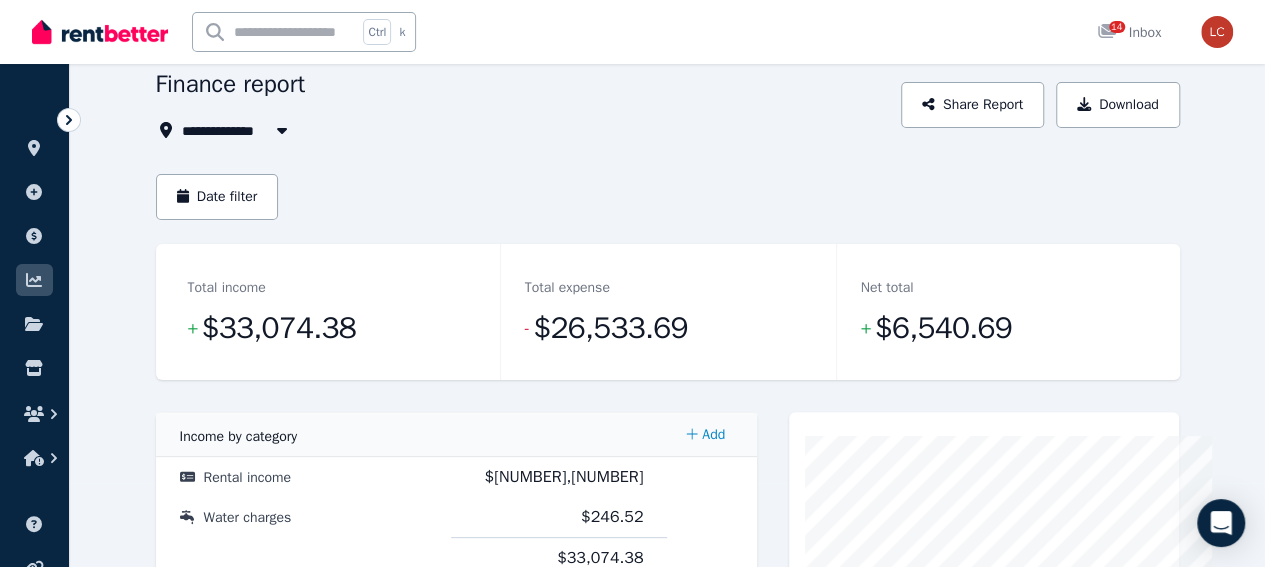 scroll, scrollTop: 0, scrollLeft: 0, axis: both 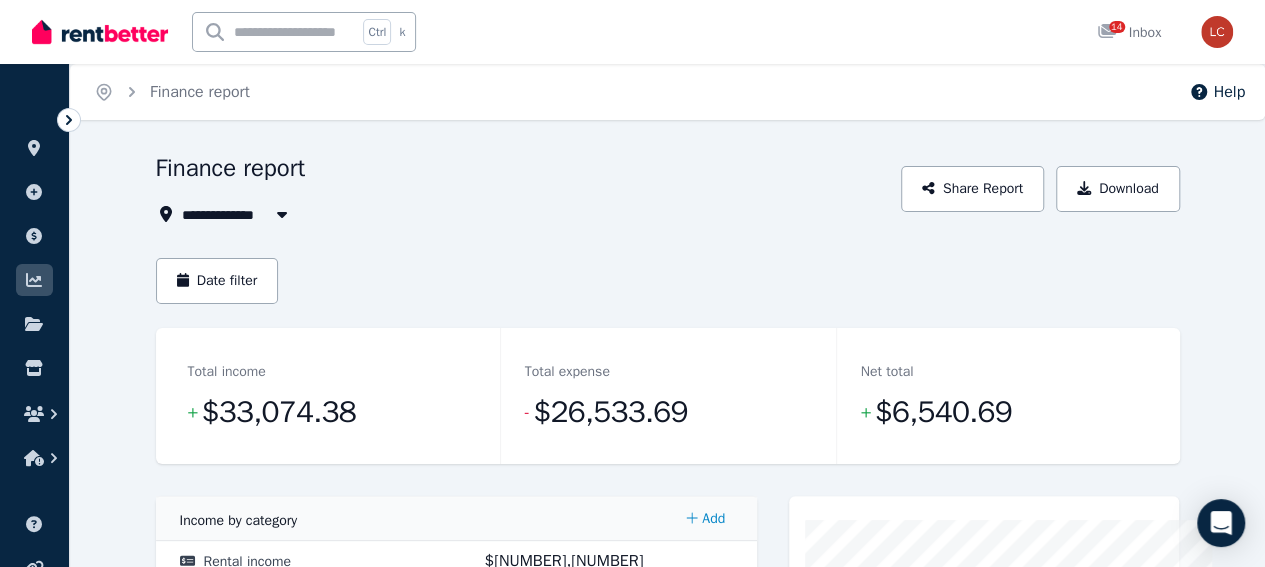 click on "All Properties" at bounding box center (240, 214) 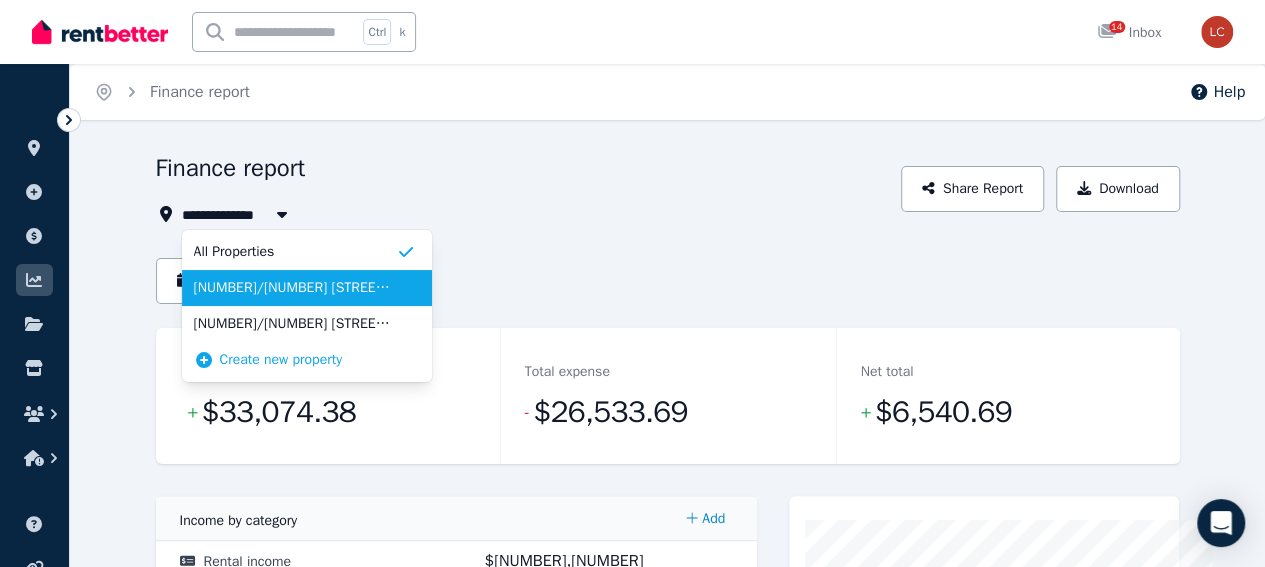 click on "[NUMBER]/[NUMBER] [STREET], [CITY]" at bounding box center [295, 288] 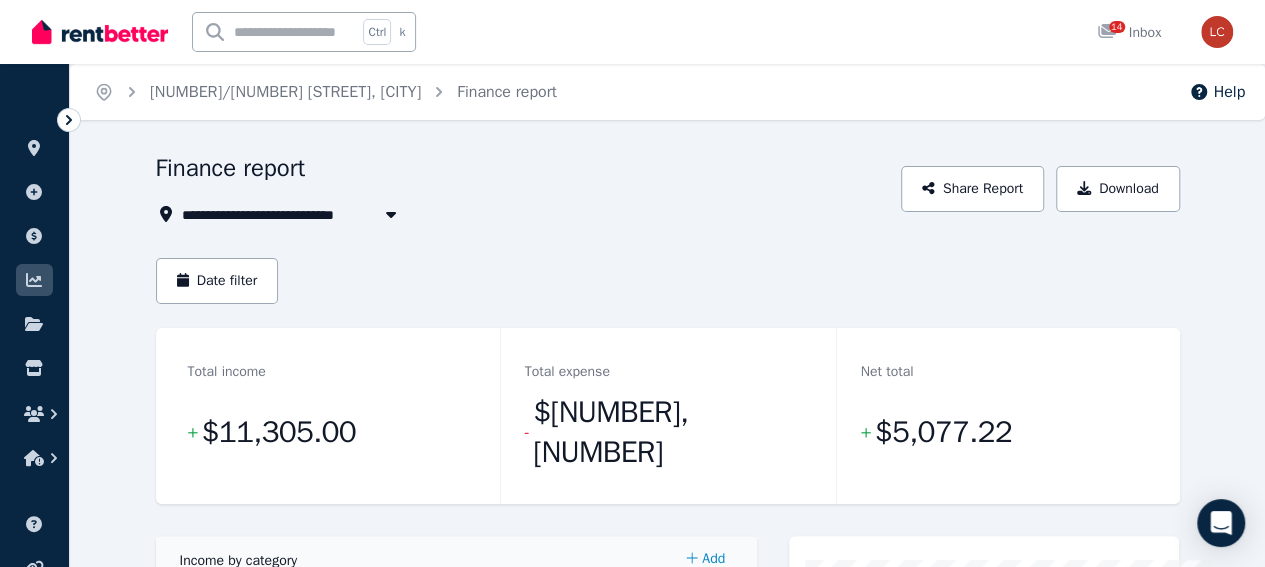 click on "[NUMBER]/[NUMBER] [STREET], [CITY]" at bounding box center (318, 214) 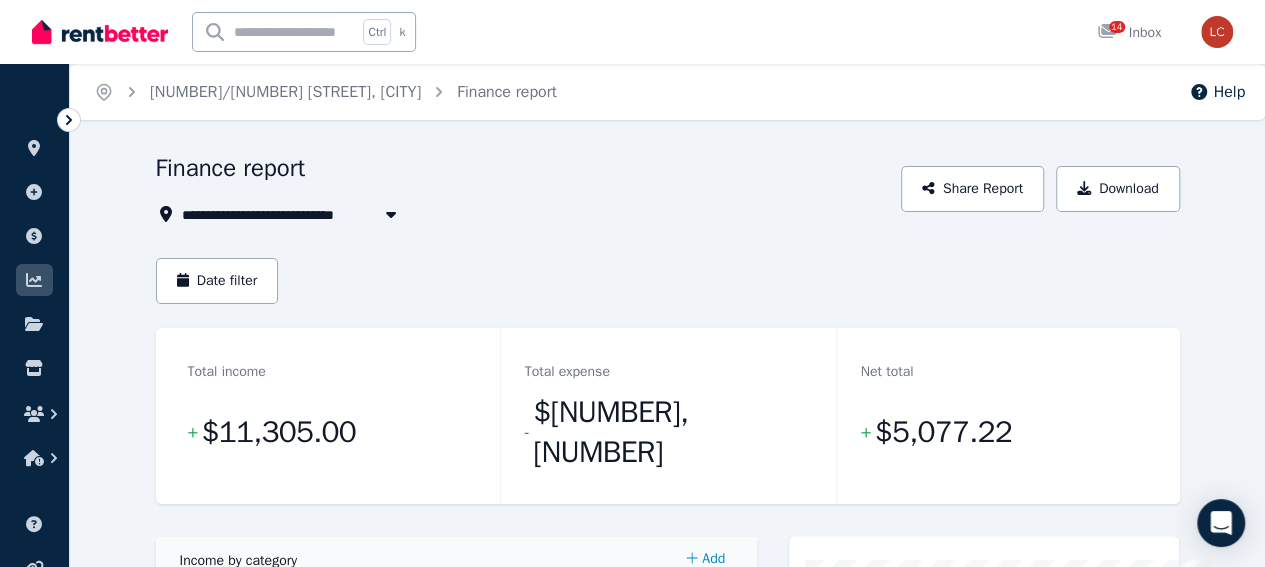 type on "**********" 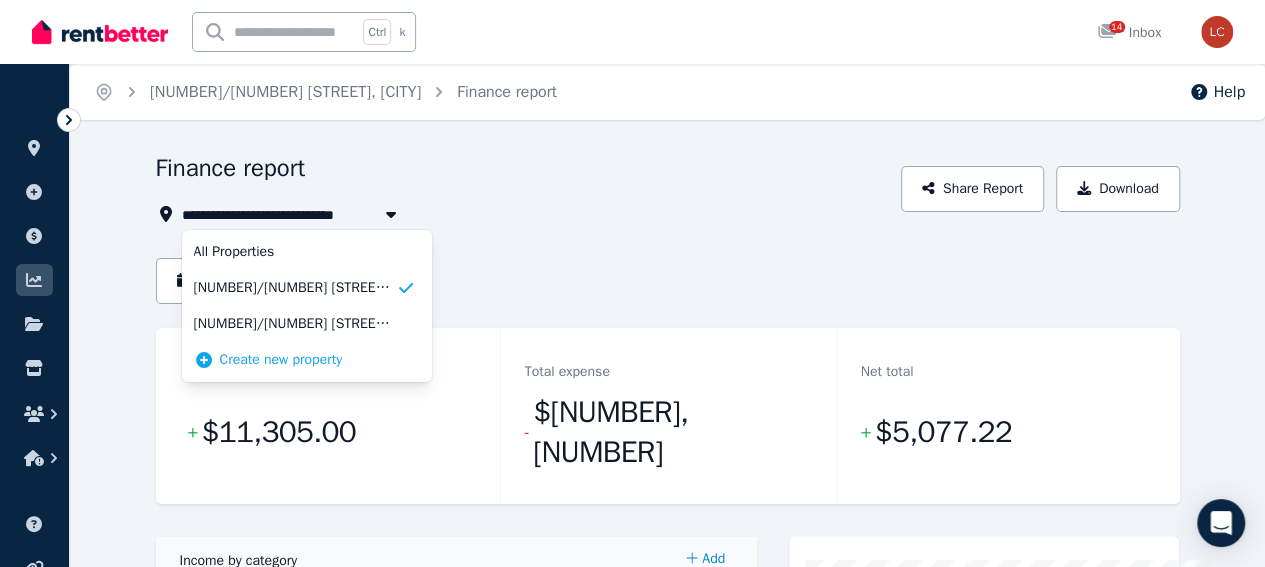 click on "Date filter" at bounding box center (668, 281) 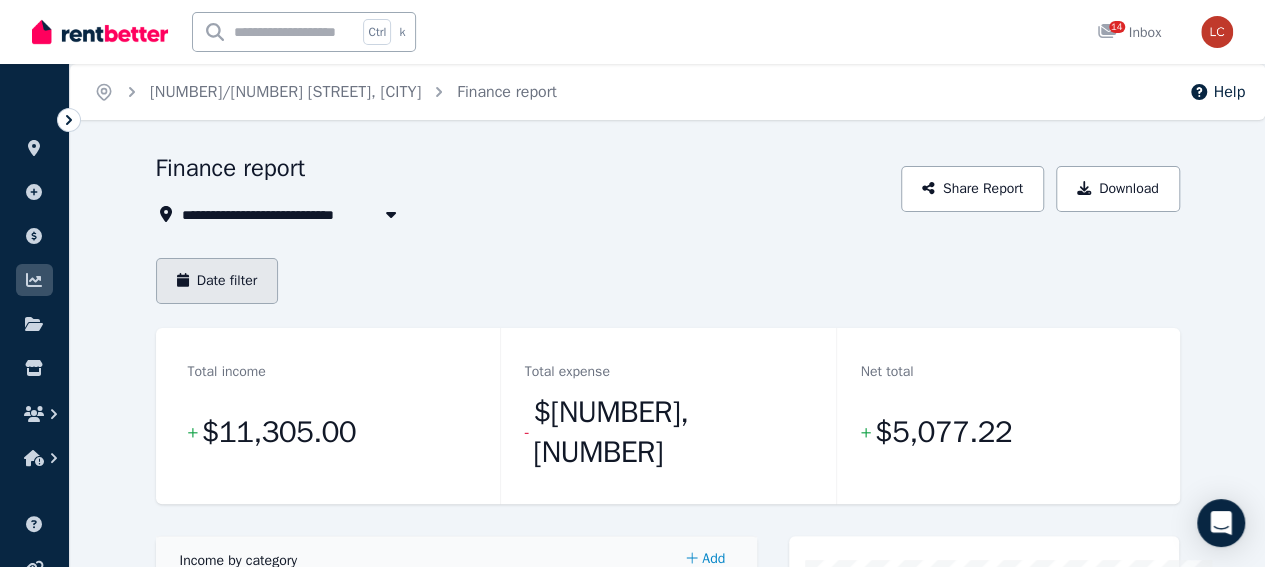 click on "Date filter" at bounding box center (217, 281) 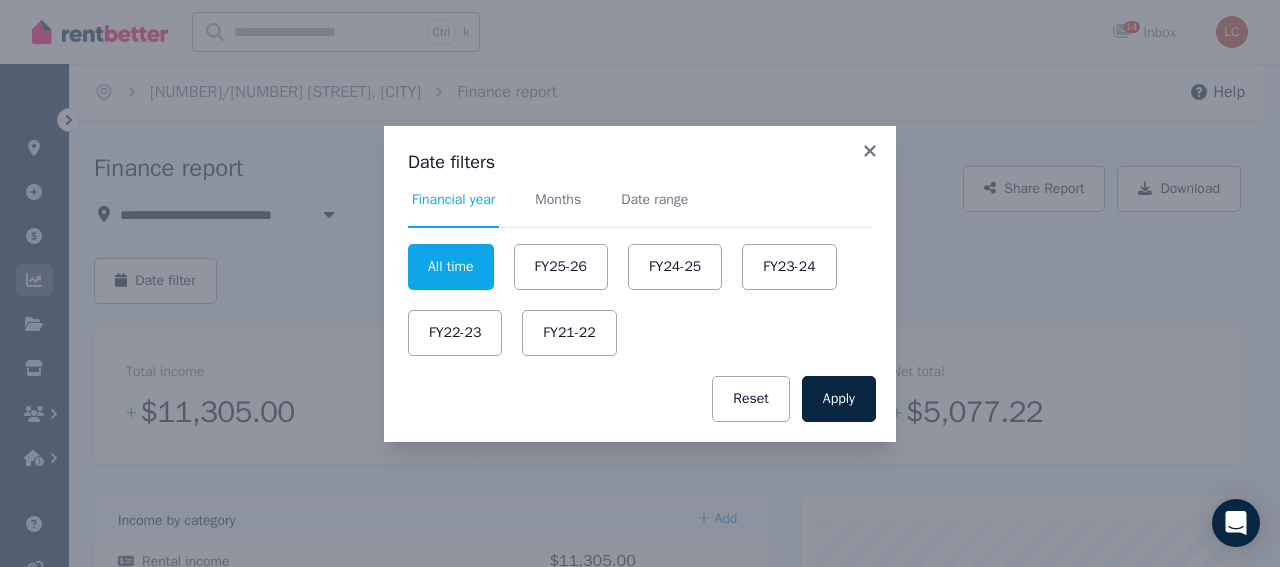 click on "Date filters Financial year Months Date range All time FY[YEAR]-[YEAR] FY[YEAR]-[YEAR] FY[YEAR]-[YEAR] FY[YEAR]-[YEAR] FY[YEAR]-[YEAR]" at bounding box center [640, 241] 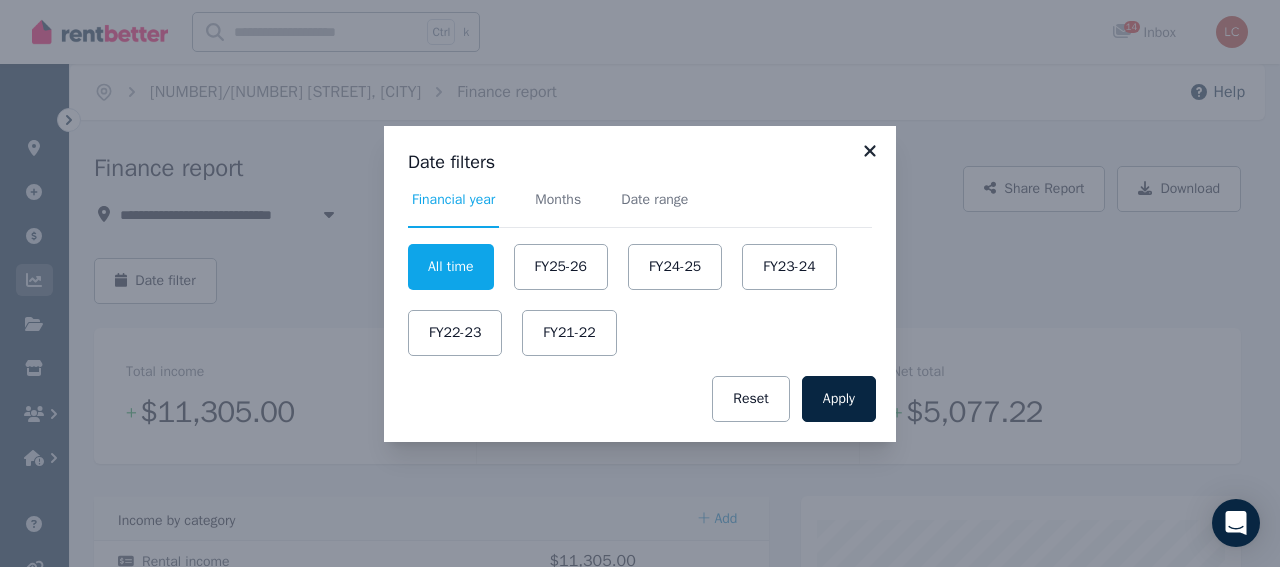click 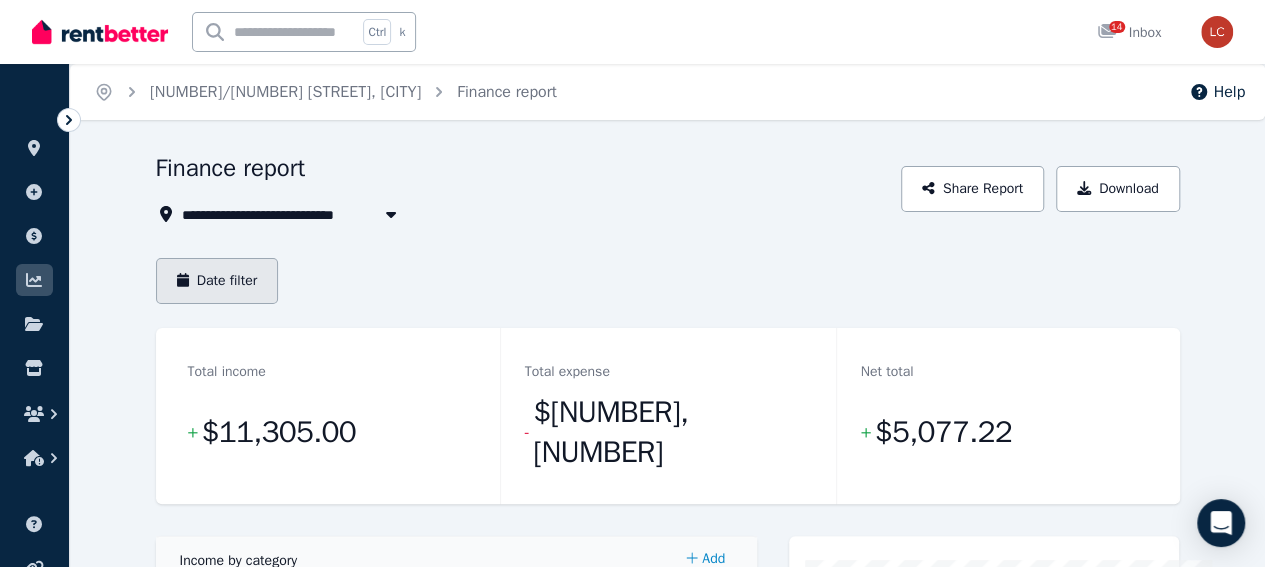 click on "Date filter" at bounding box center [217, 281] 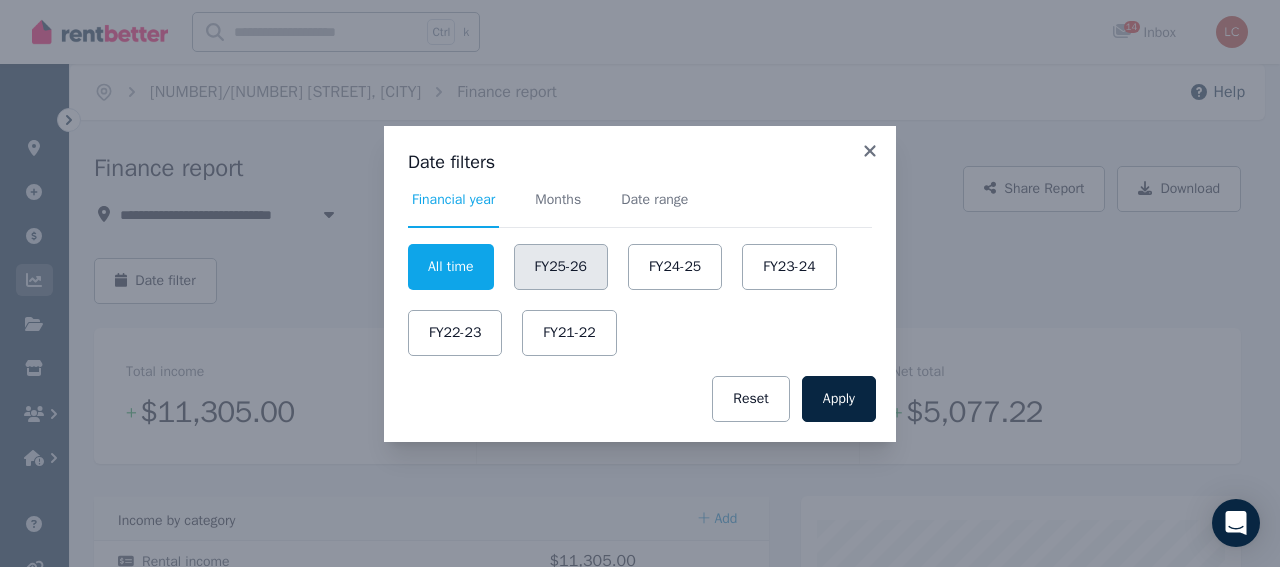 click on "FY25-26" at bounding box center [561, 267] 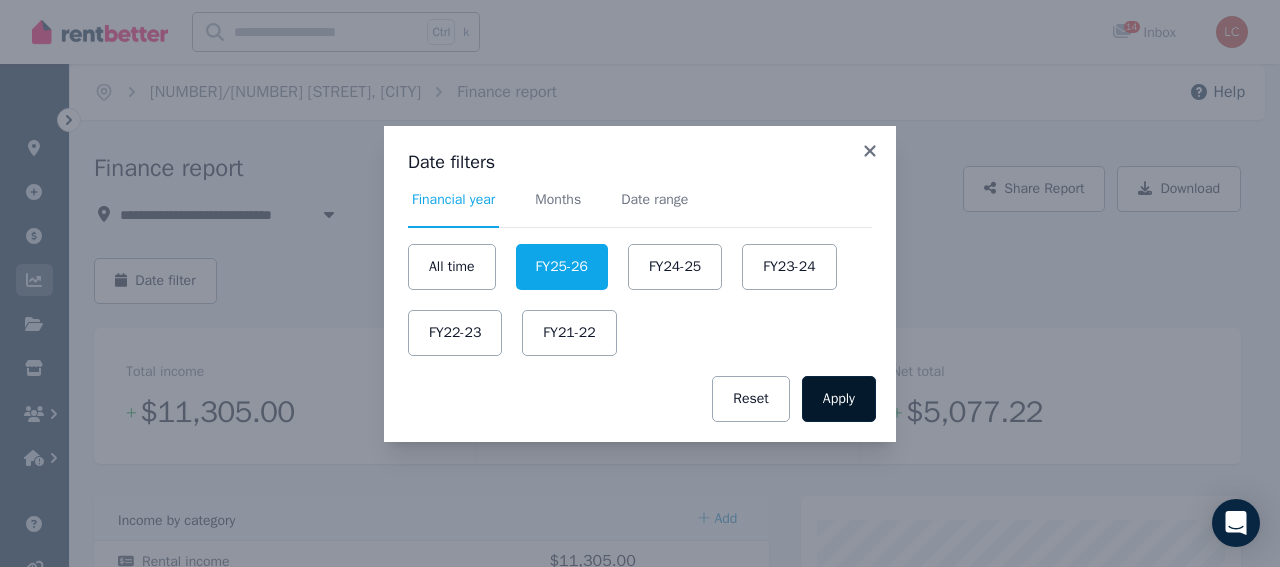 click on "Apply" at bounding box center [839, 399] 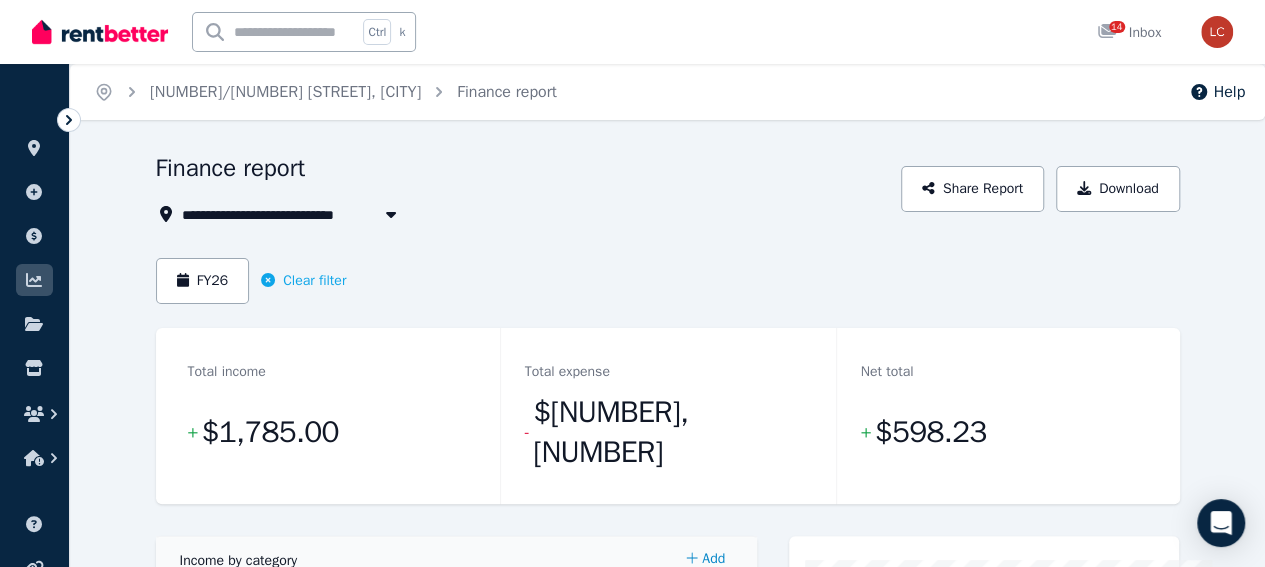 type 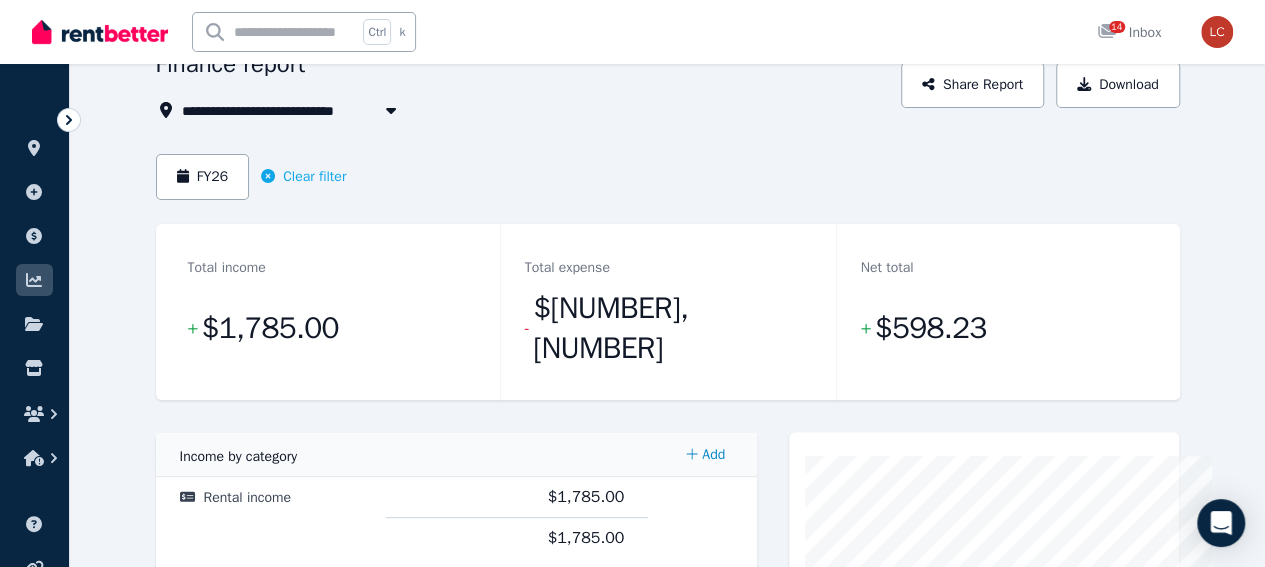 scroll, scrollTop: 100, scrollLeft: 0, axis: vertical 